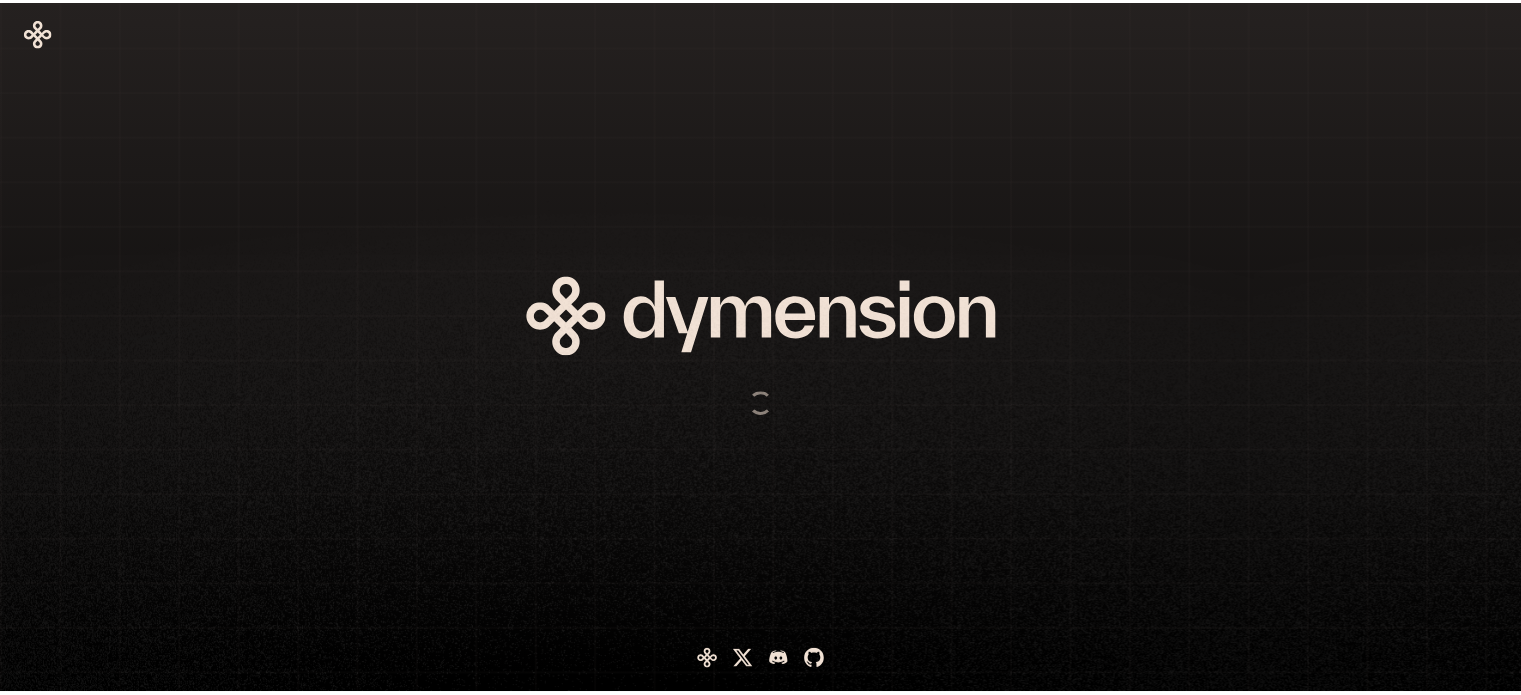 scroll, scrollTop: 0, scrollLeft: 0, axis: both 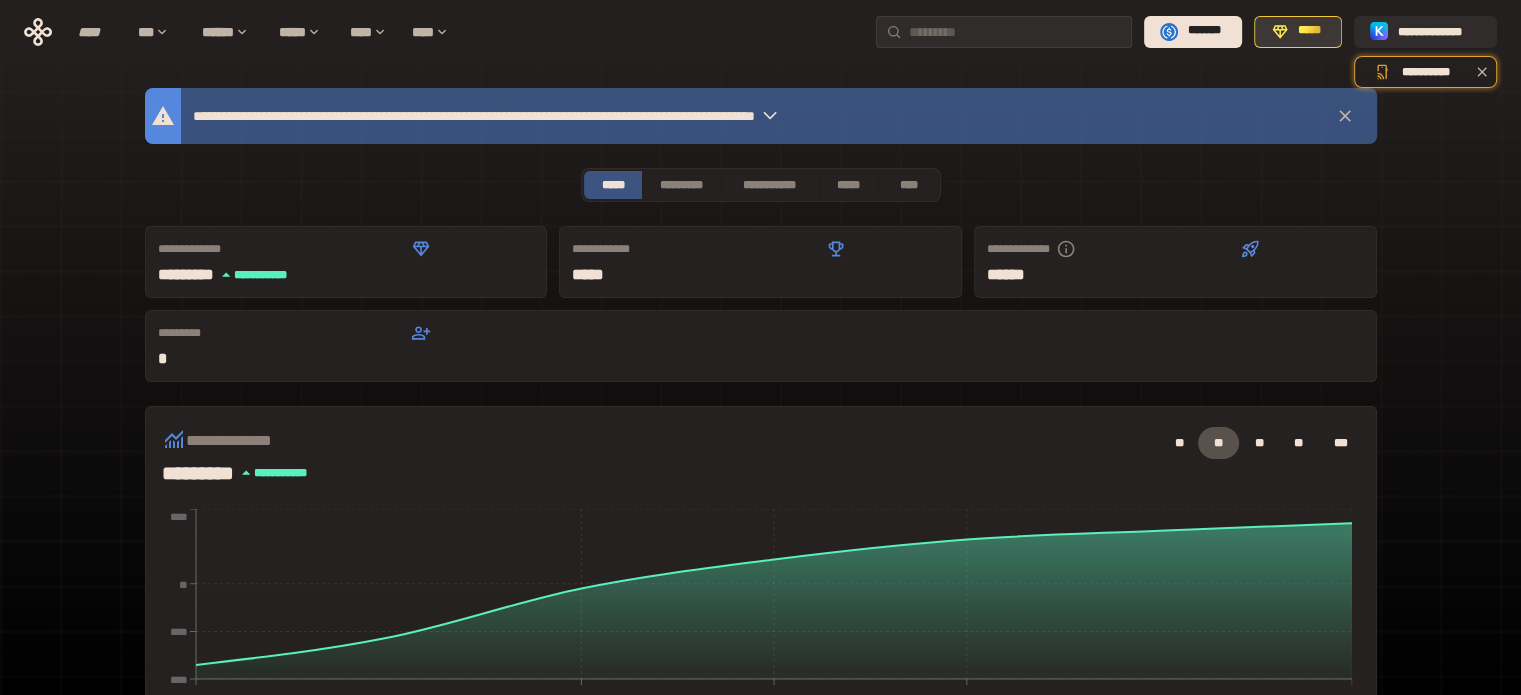 click on "*****" at bounding box center [1298, 32] 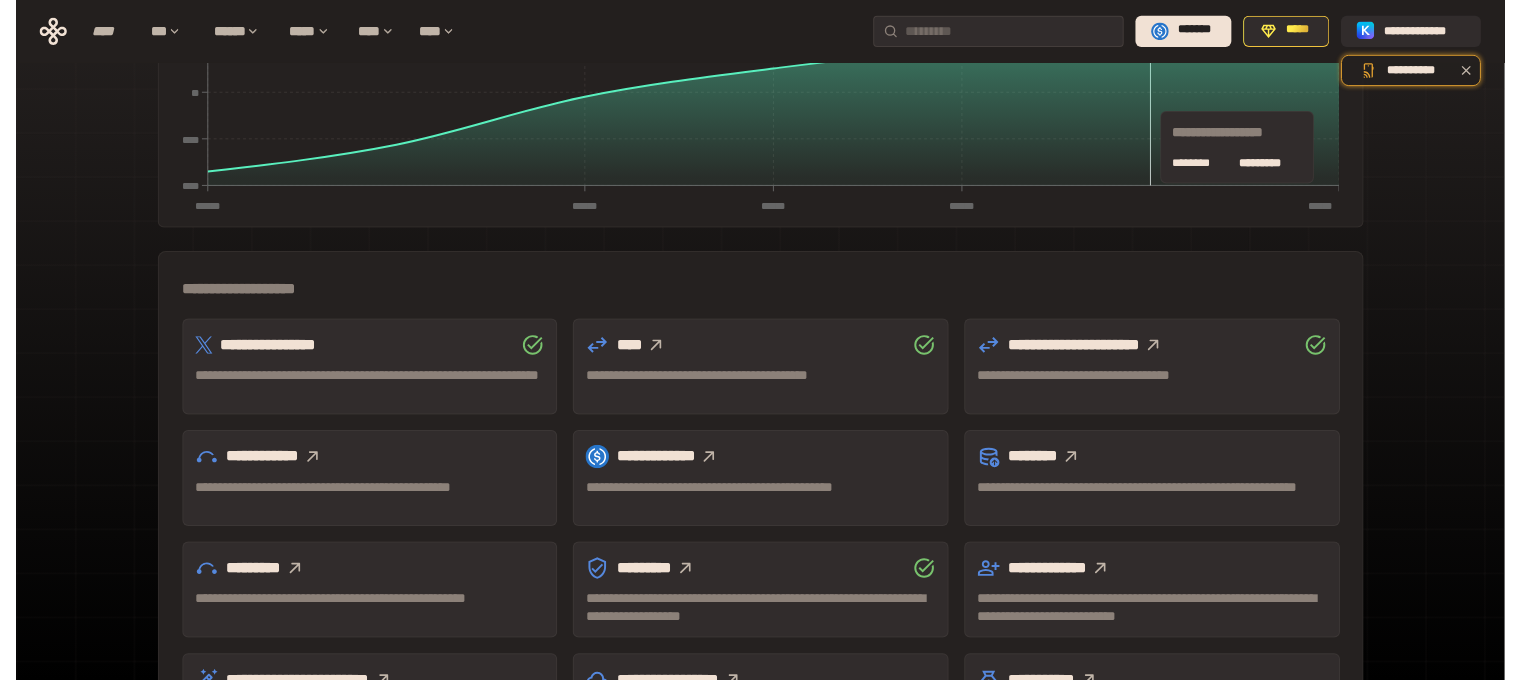 scroll, scrollTop: 500, scrollLeft: 0, axis: vertical 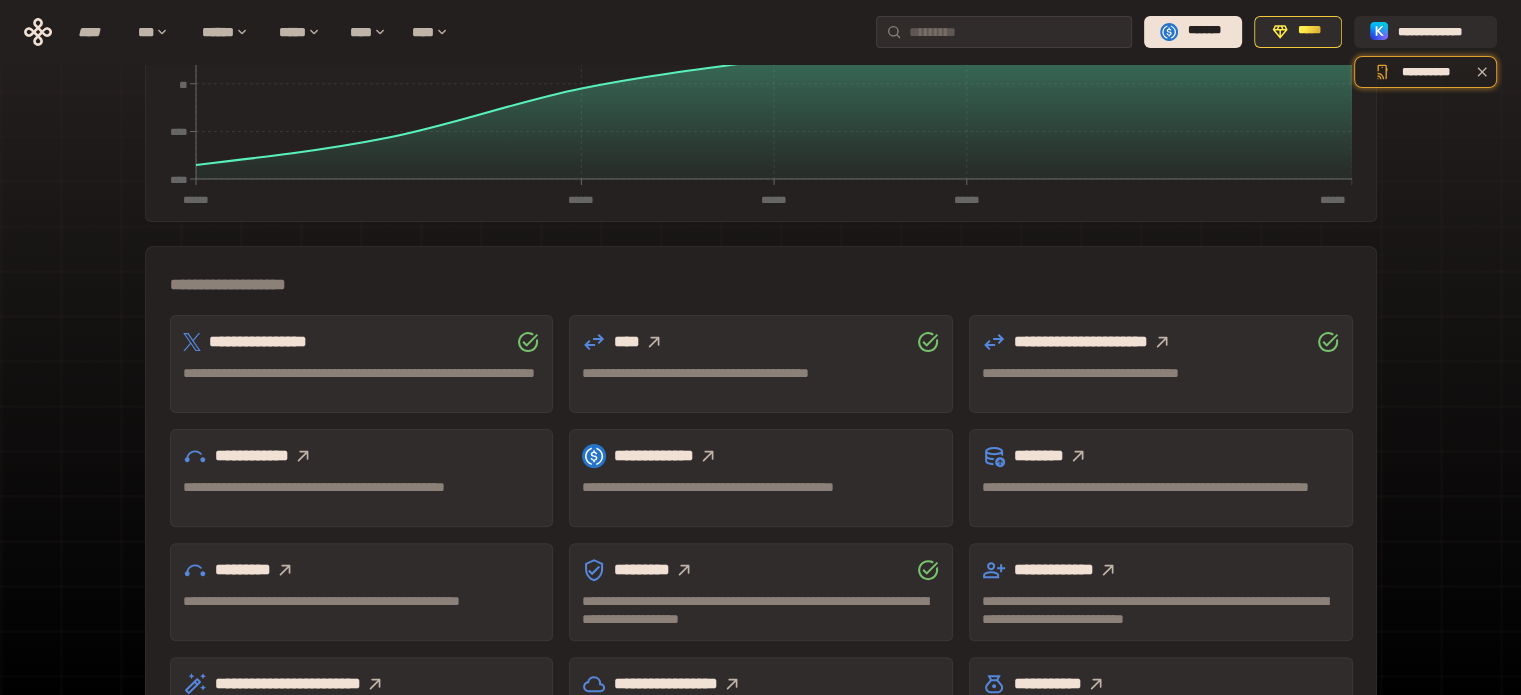 click 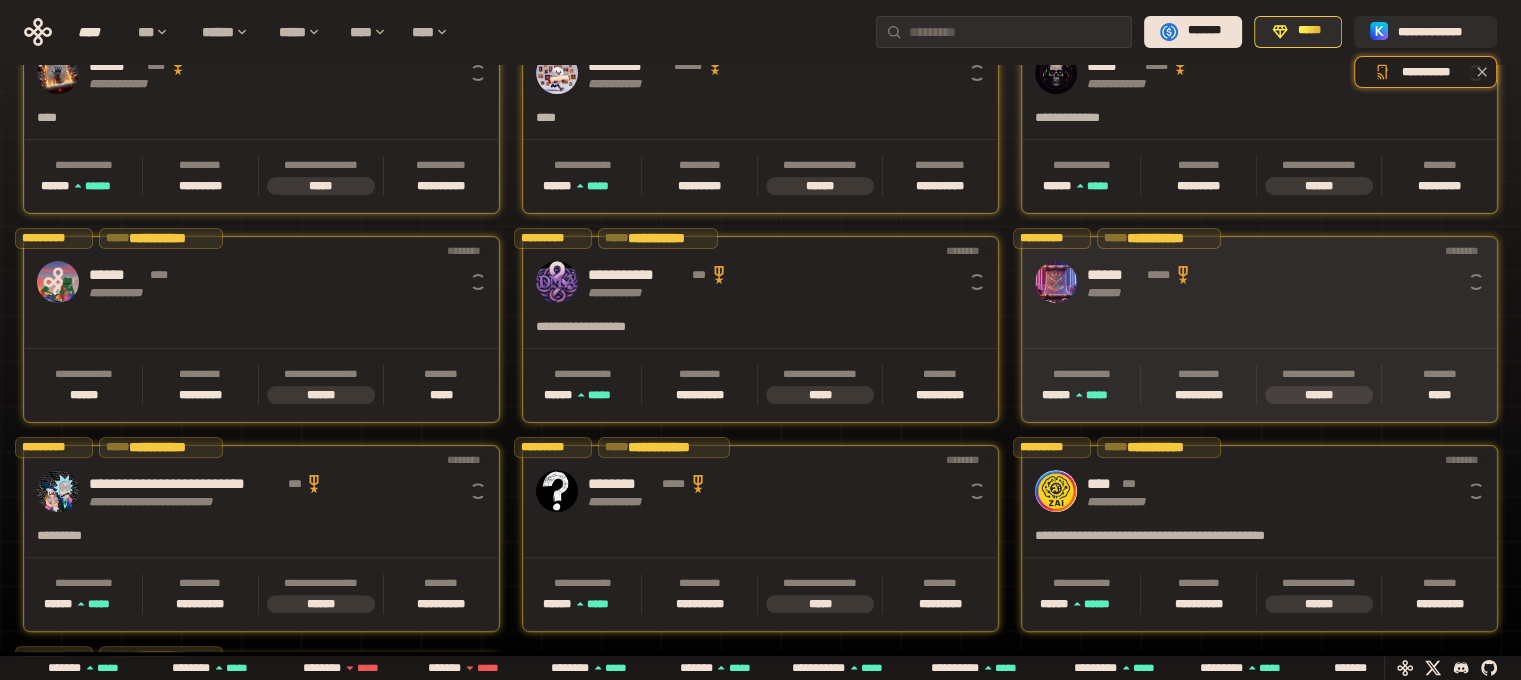 scroll, scrollTop: 0, scrollLeft: 16, axis: horizontal 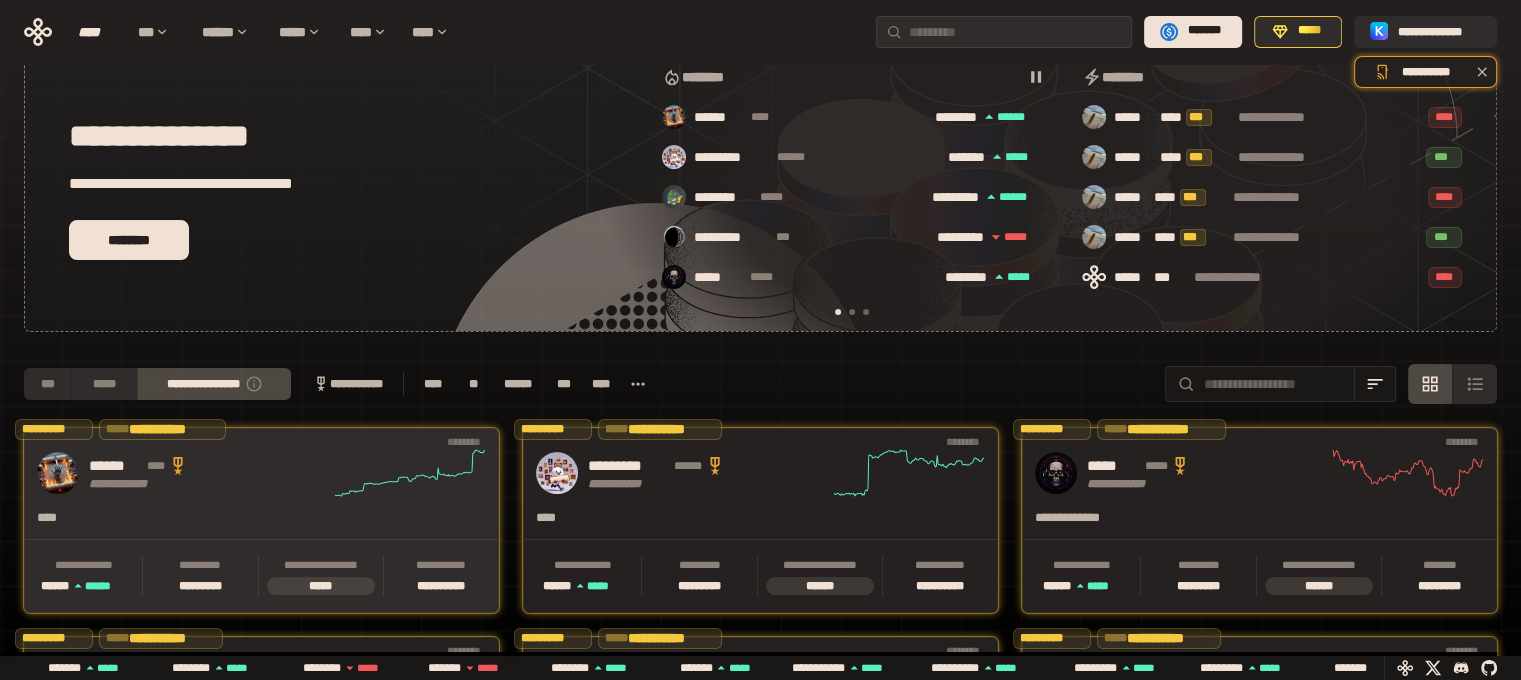 click 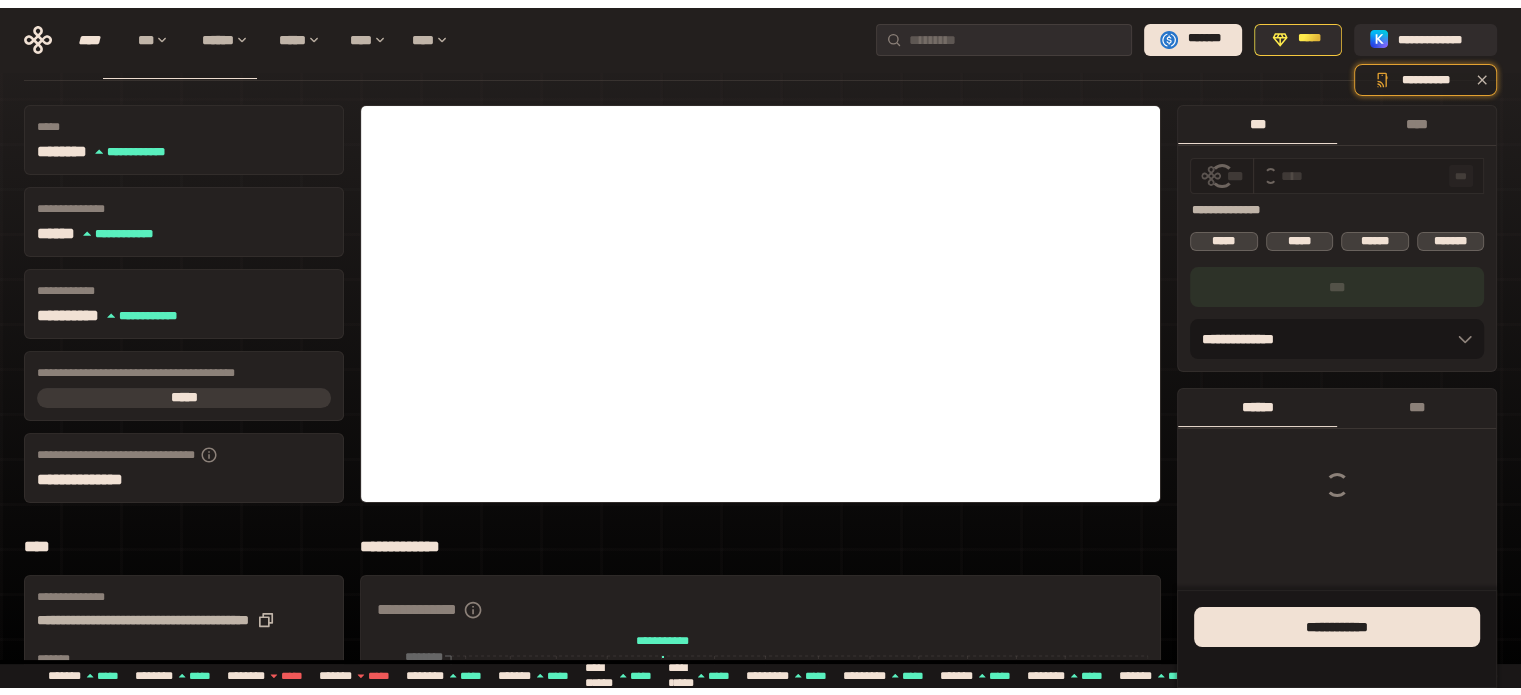 scroll, scrollTop: 0, scrollLeft: 0, axis: both 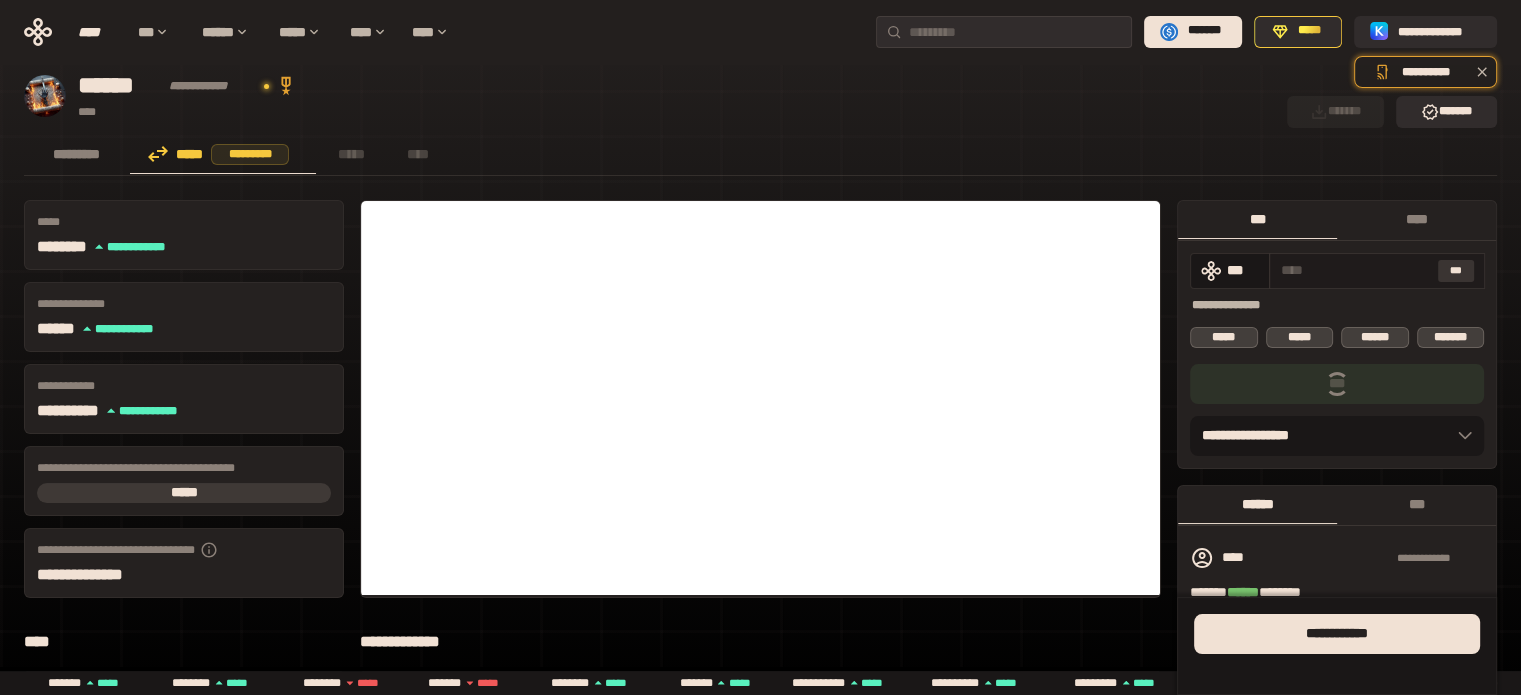 click on "***" at bounding box center [1456, 271] 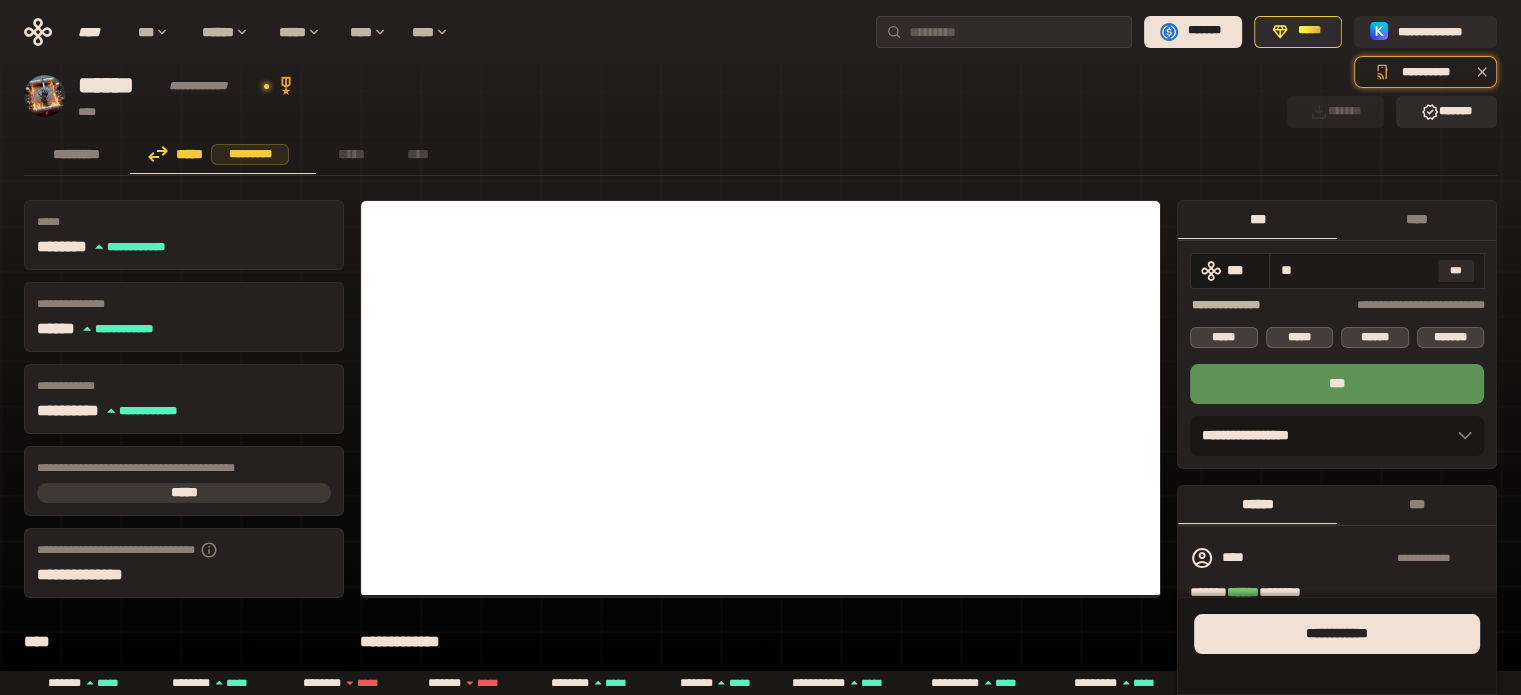 type on "*" 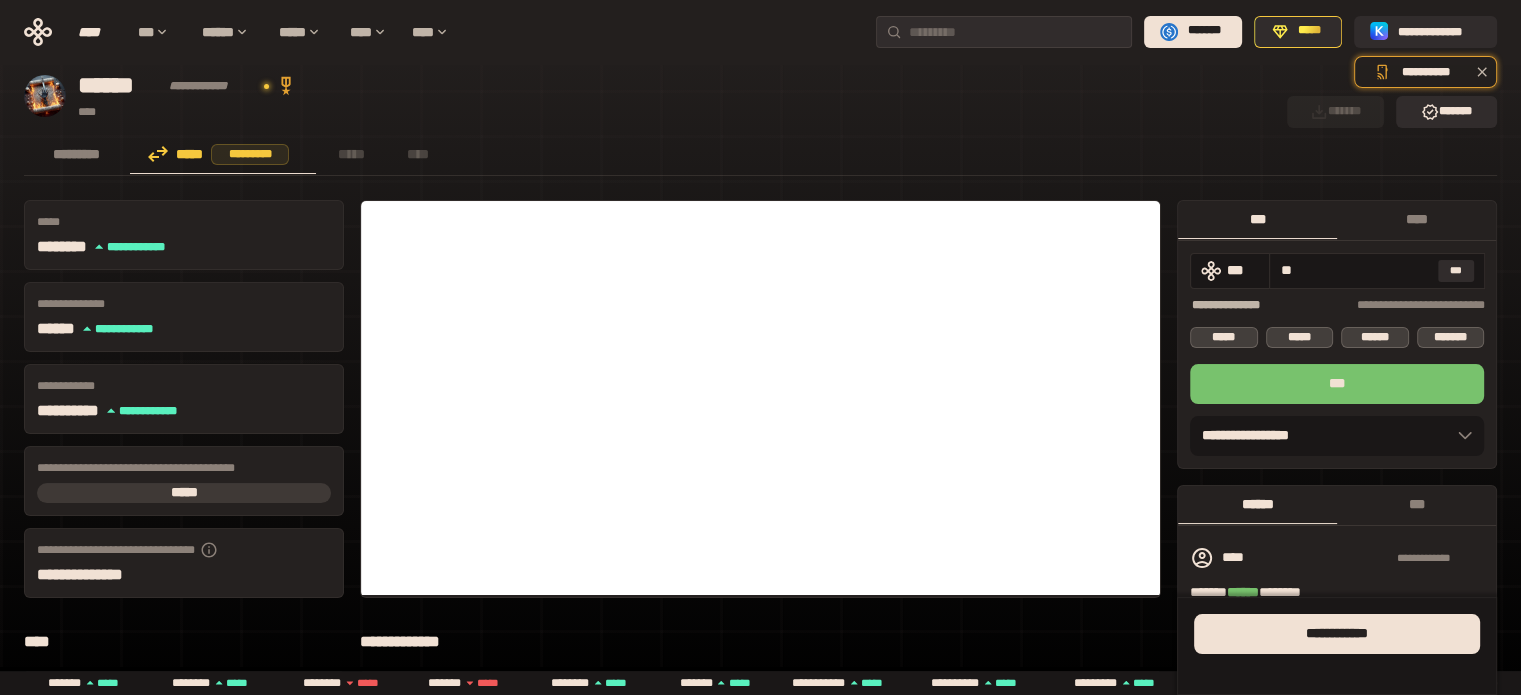 type on "**" 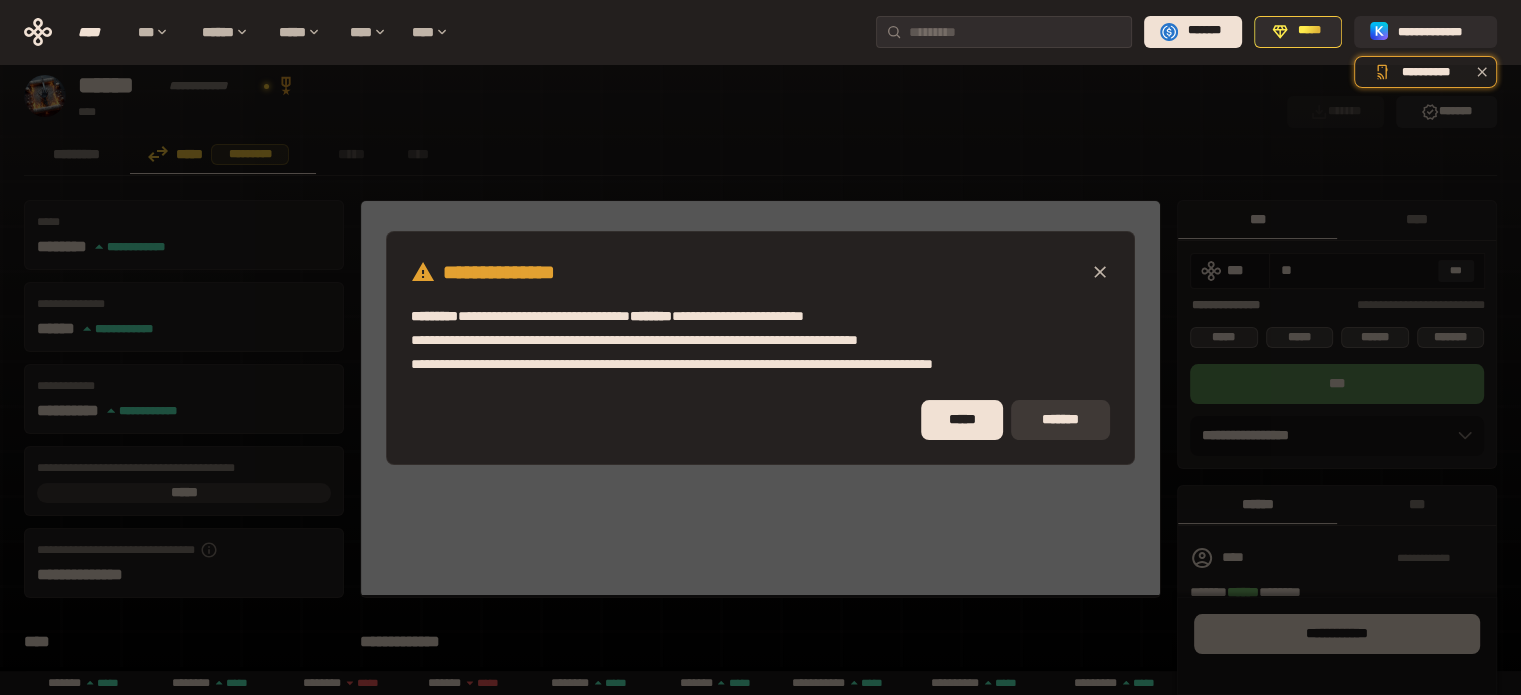 click on "*******" at bounding box center [1060, 420] 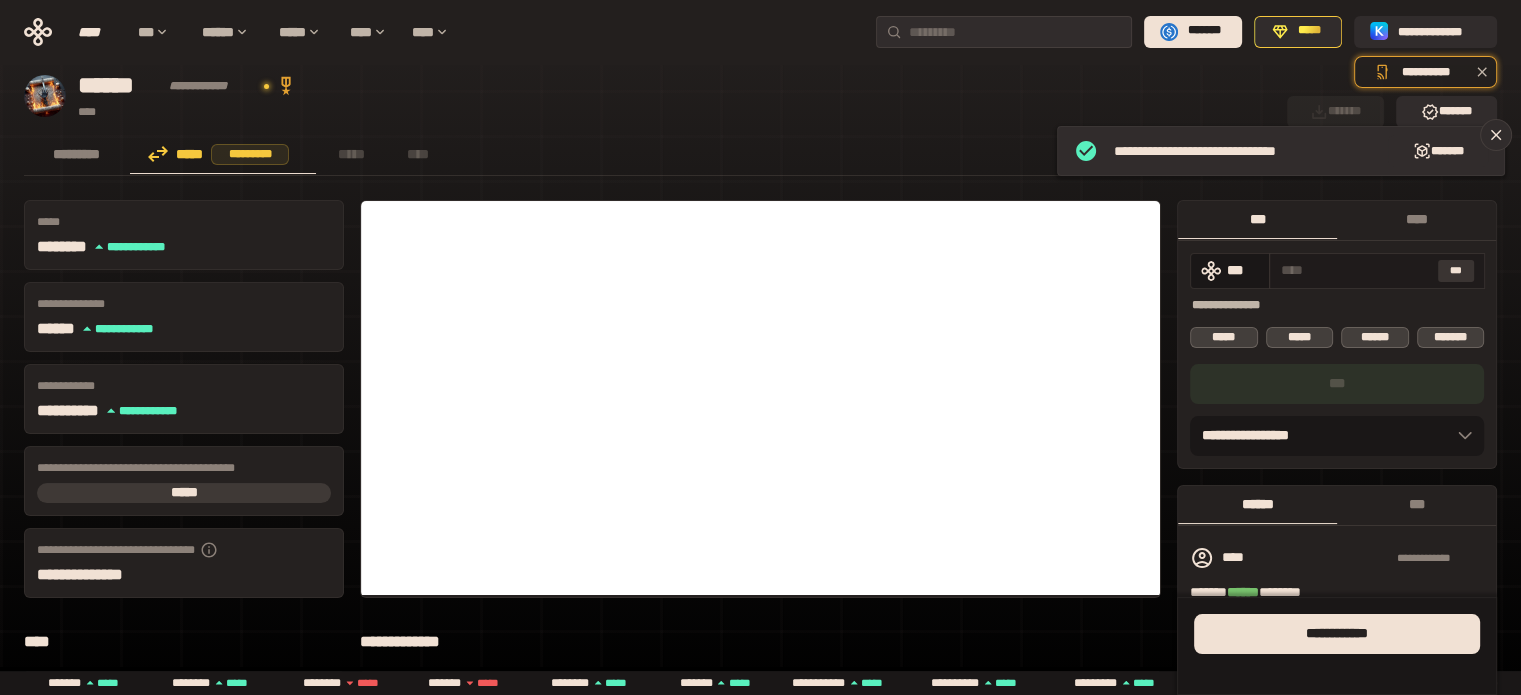 click on "***" at bounding box center [1456, 271] 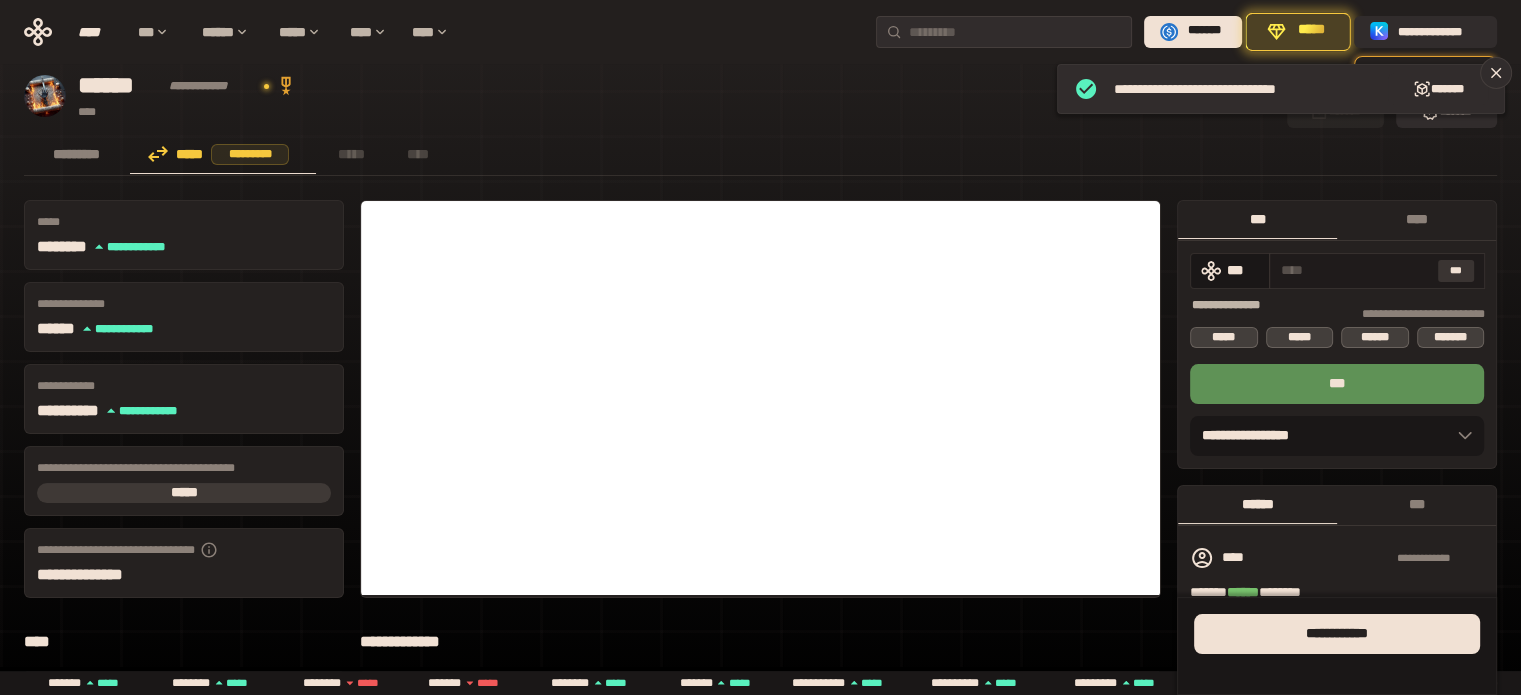type on "**********" 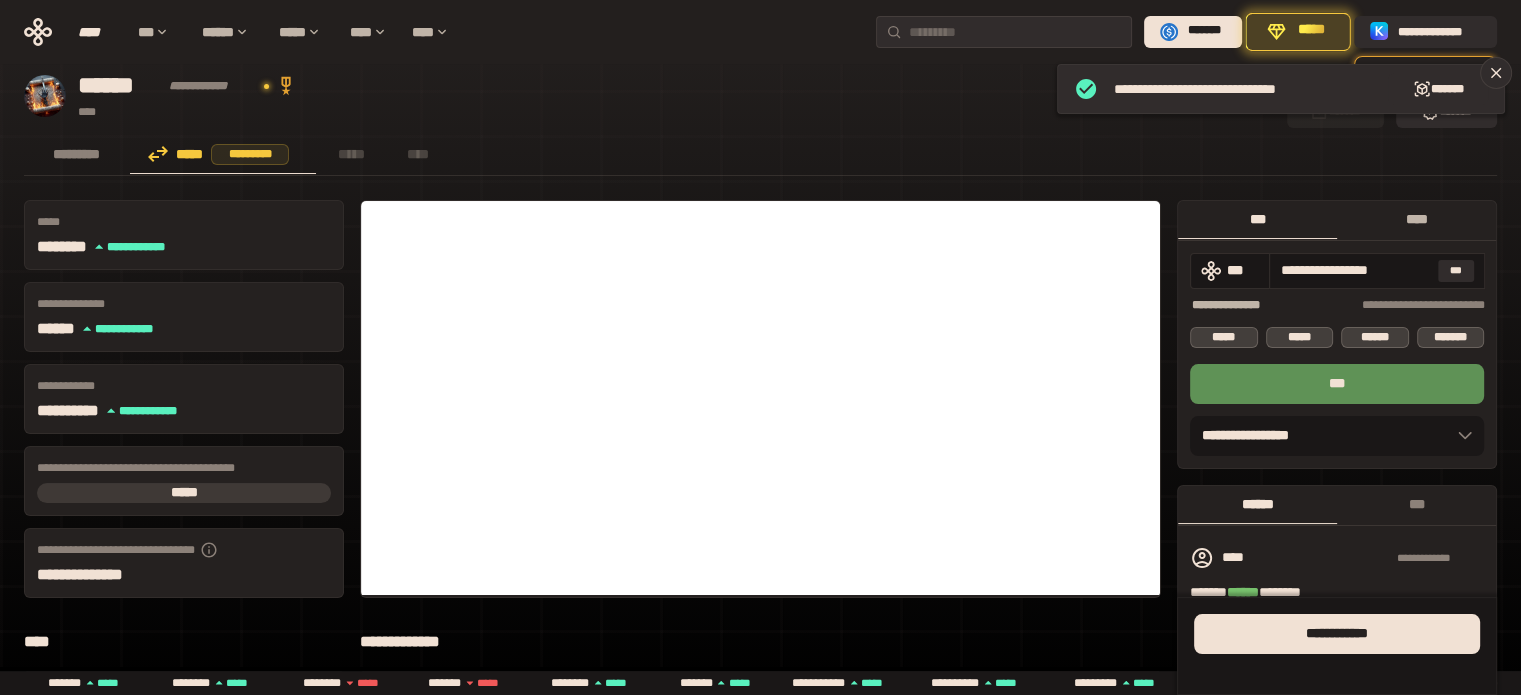 click on "****" at bounding box center [1416, 219] 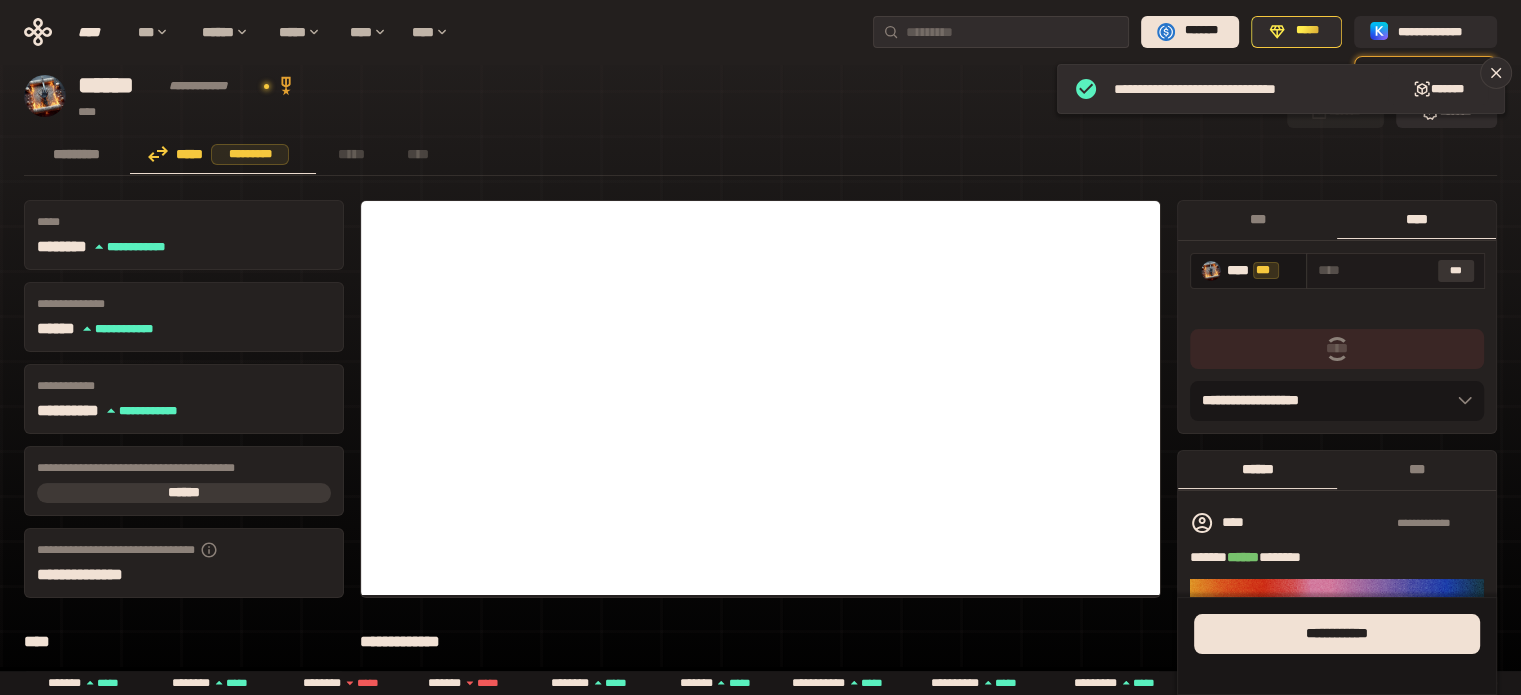 click on "***" at bounding box center [1456, 271] 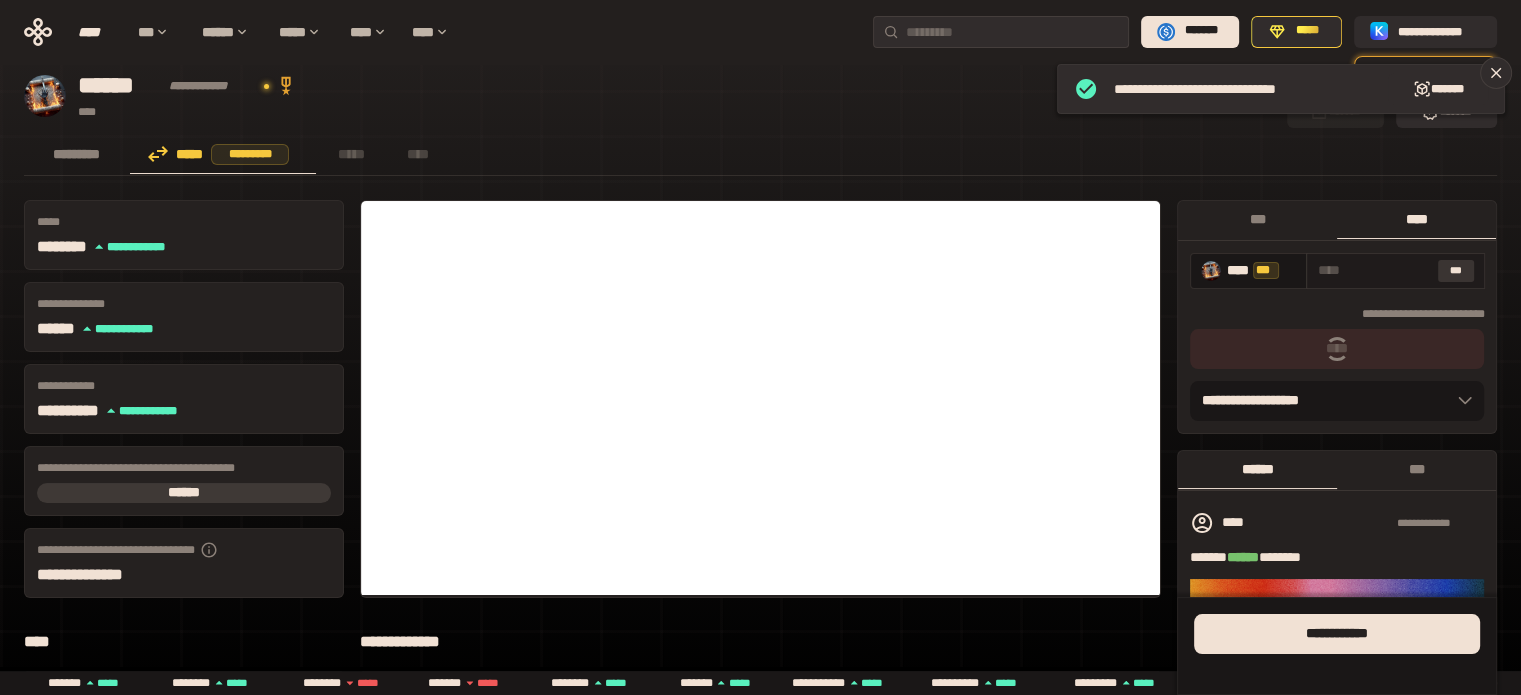 type on "**********" 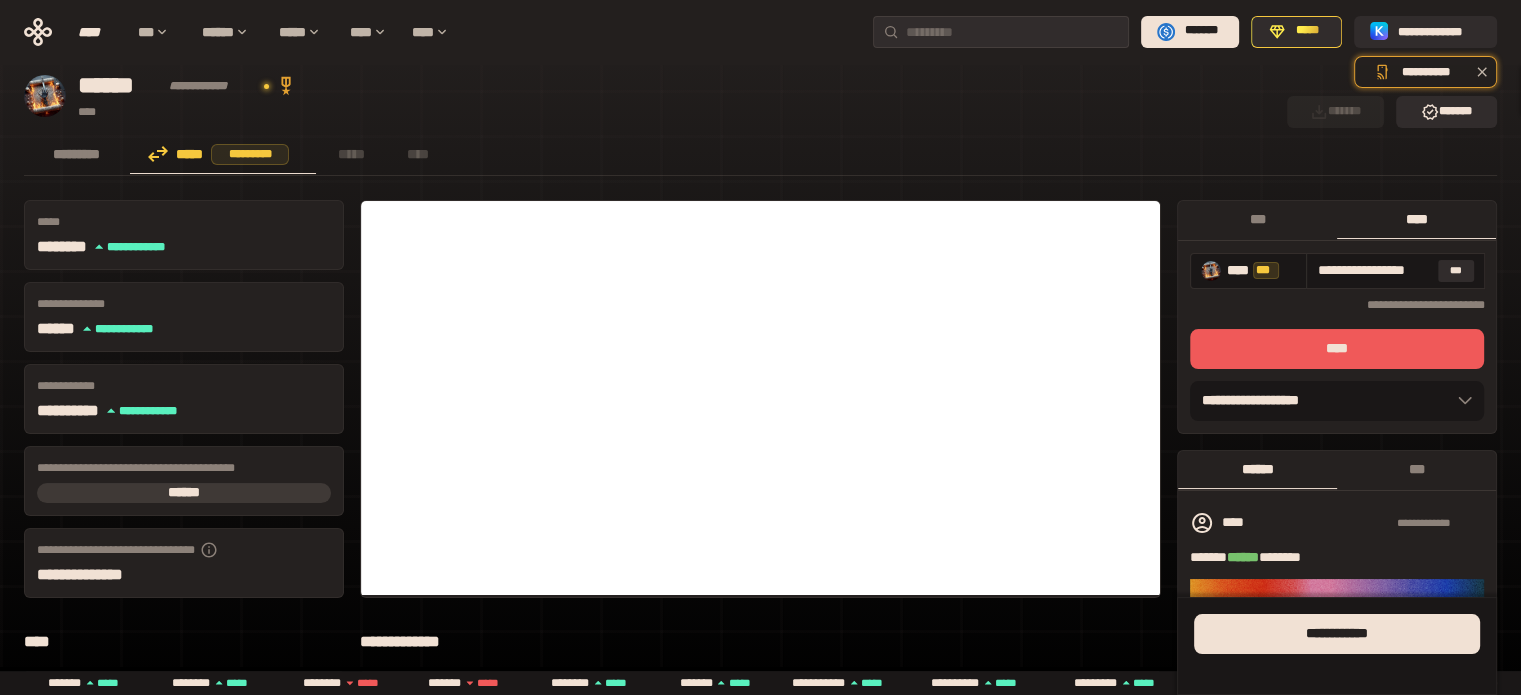 click on "****" at bounding box center [1337, 349] 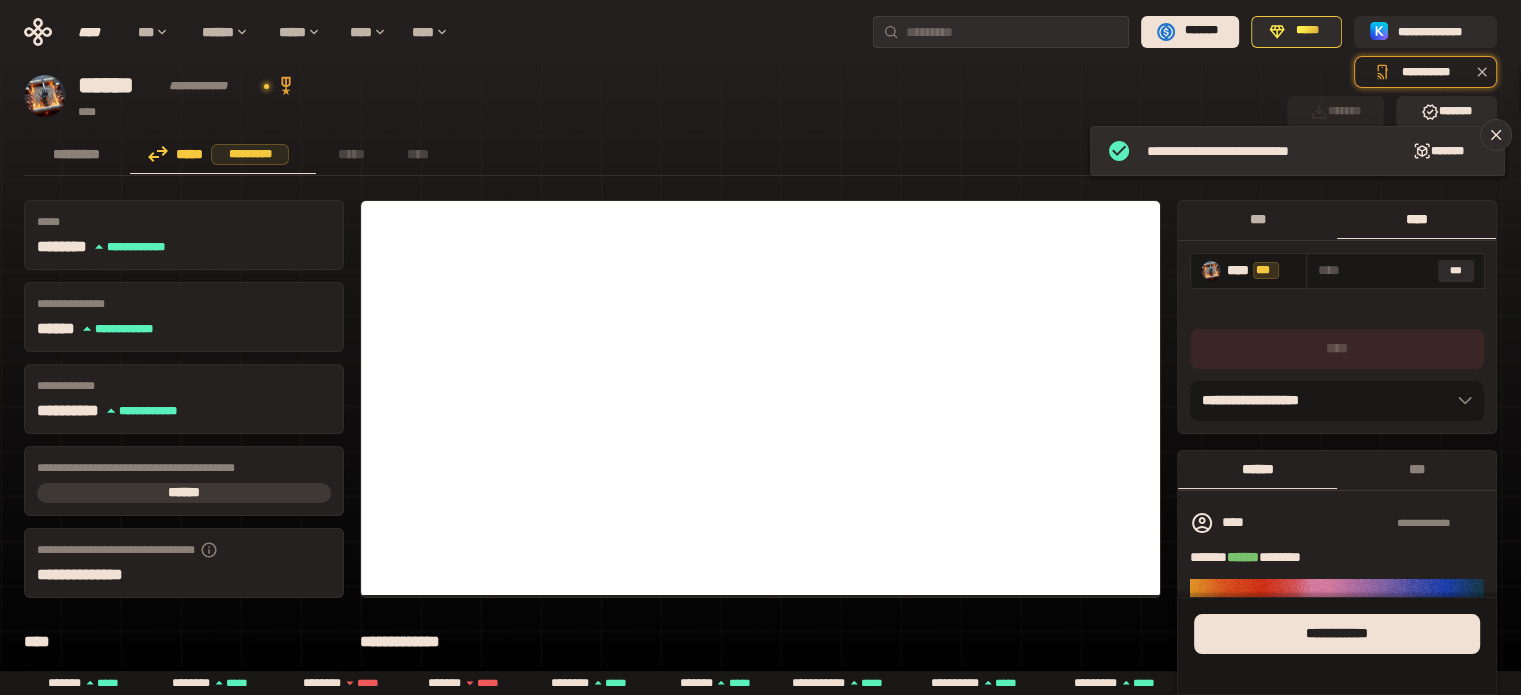 click on "***" at bounding box center (1257, 219) 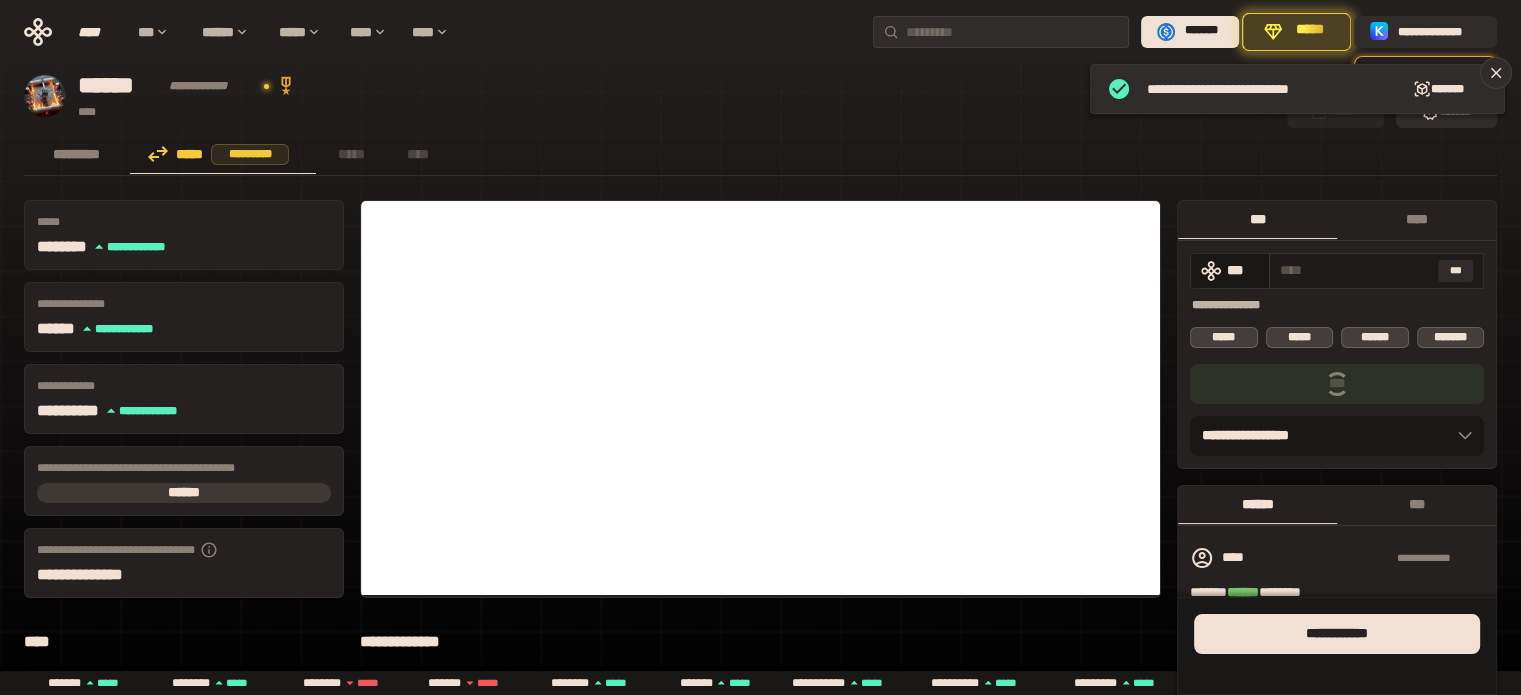 click at bounding box center [1355, 270] 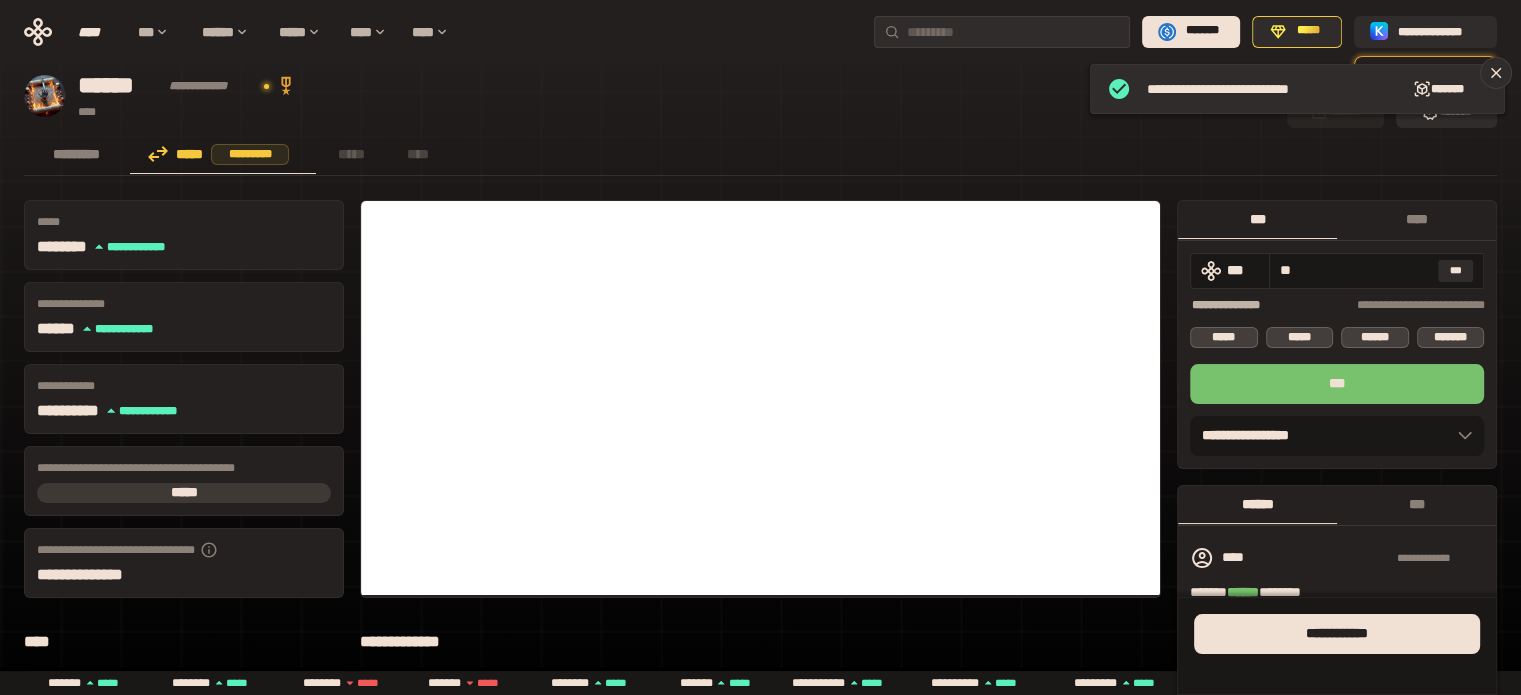 type on "**" 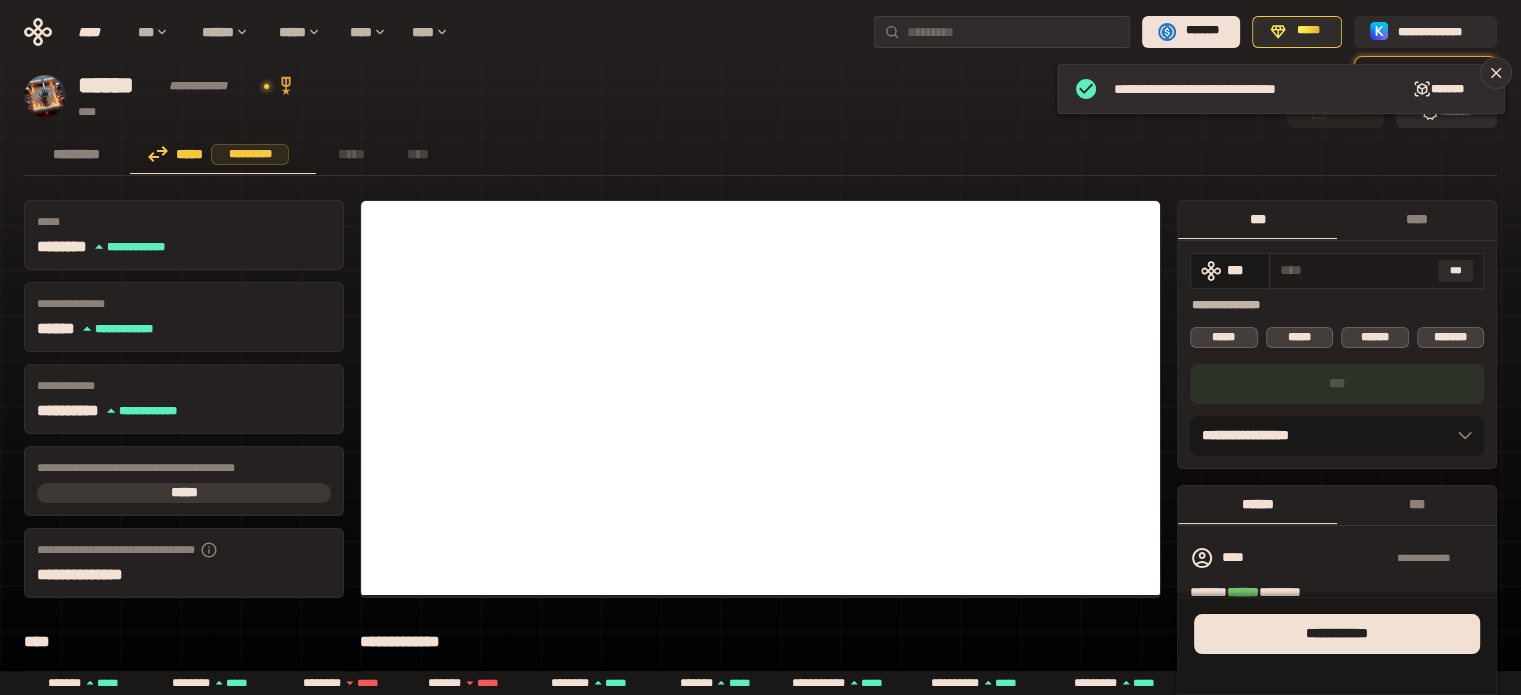 click at bounding box center (1355, 270) 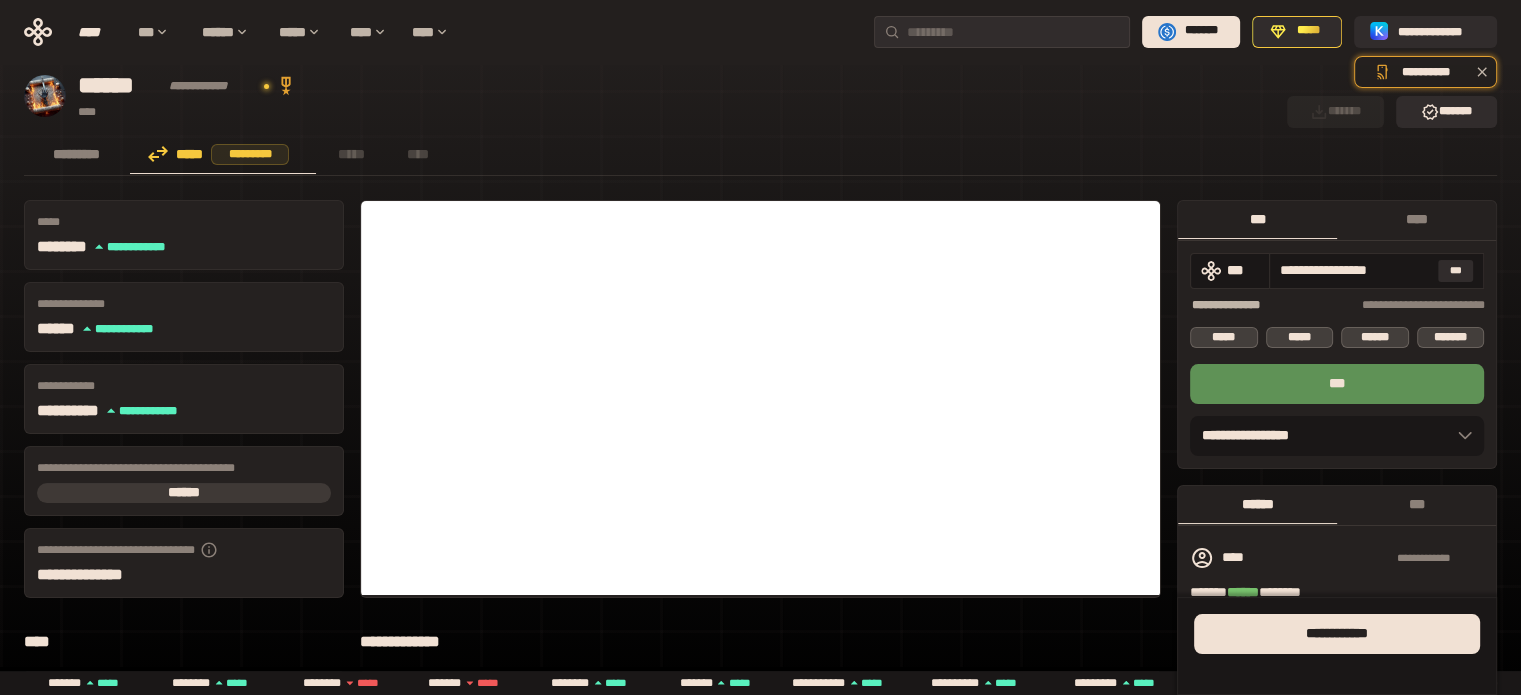 type on "**********" 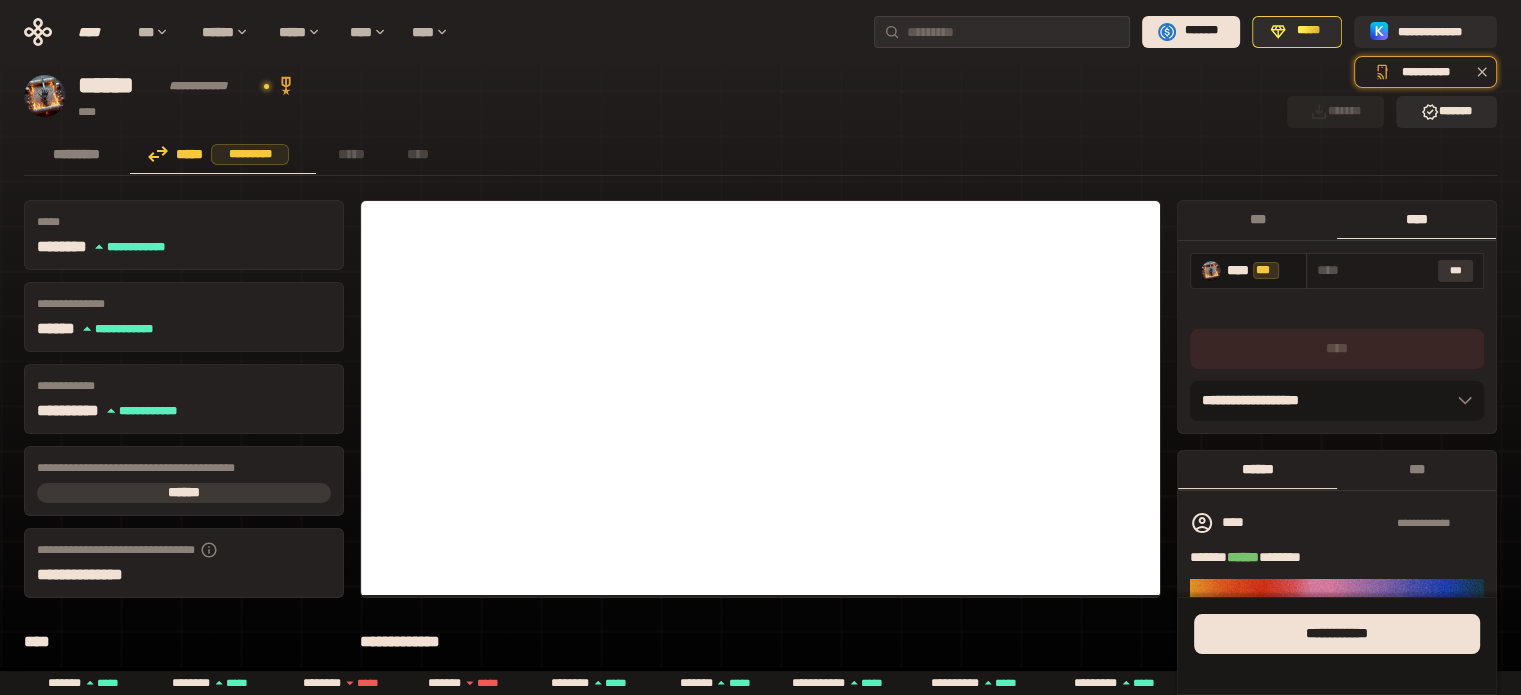 click on "***" at bounding box center (1456, 271) 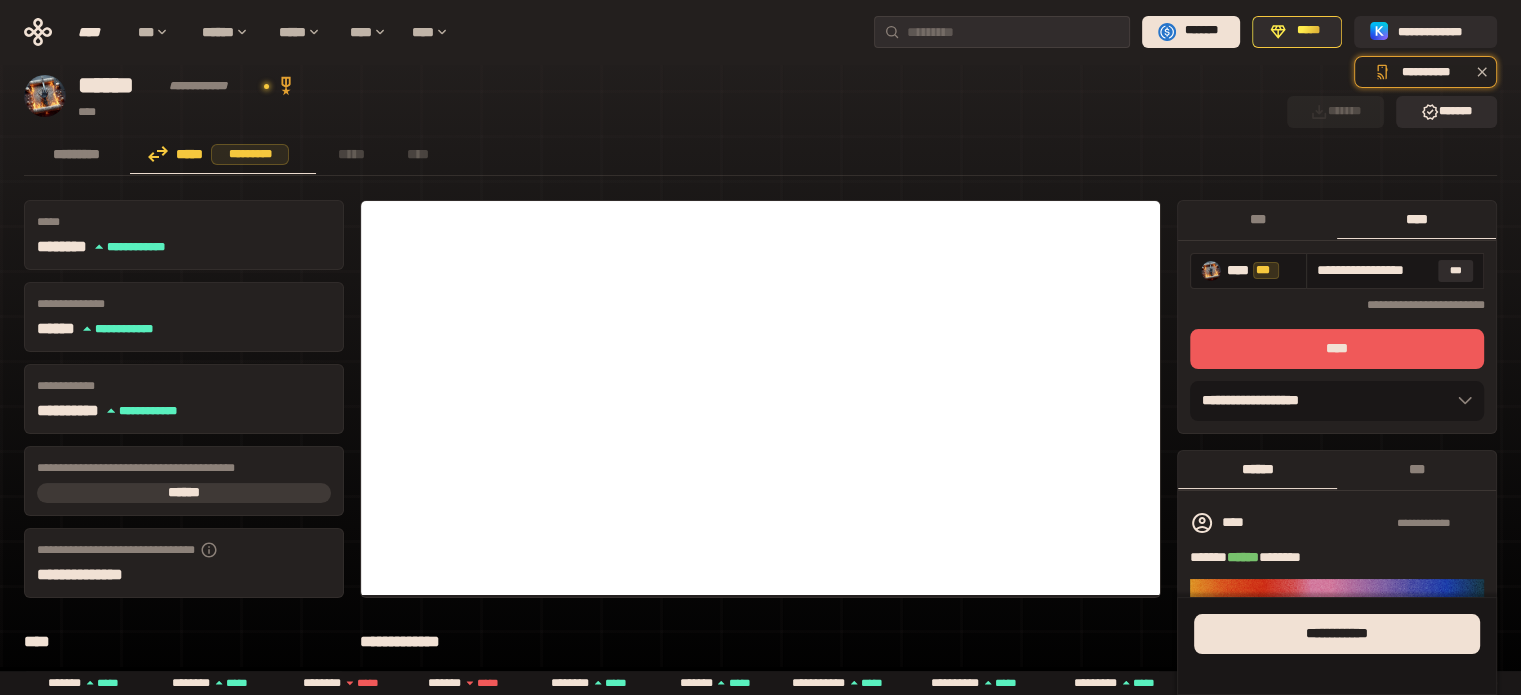 click on "****" at bounding box center [1337, 349] 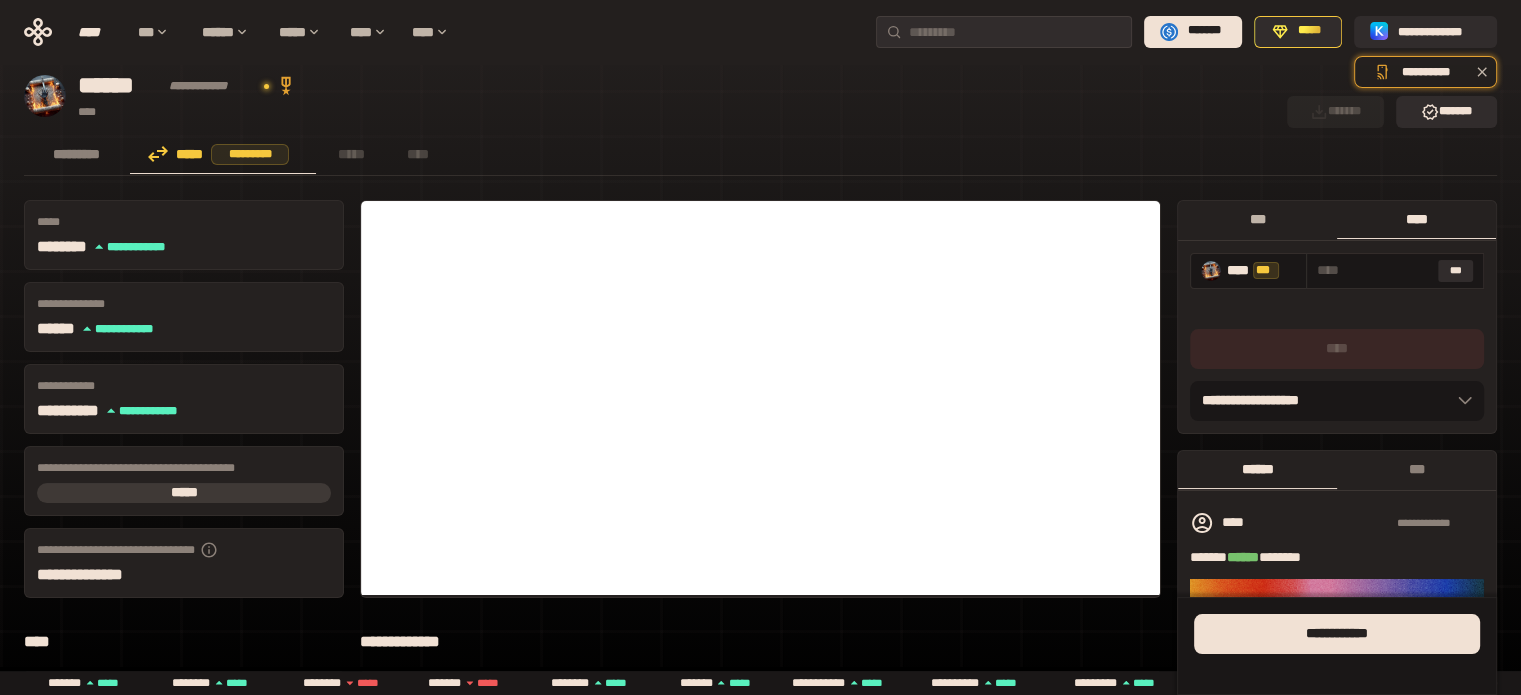 click on "***" at bounding box center (1257, 219) 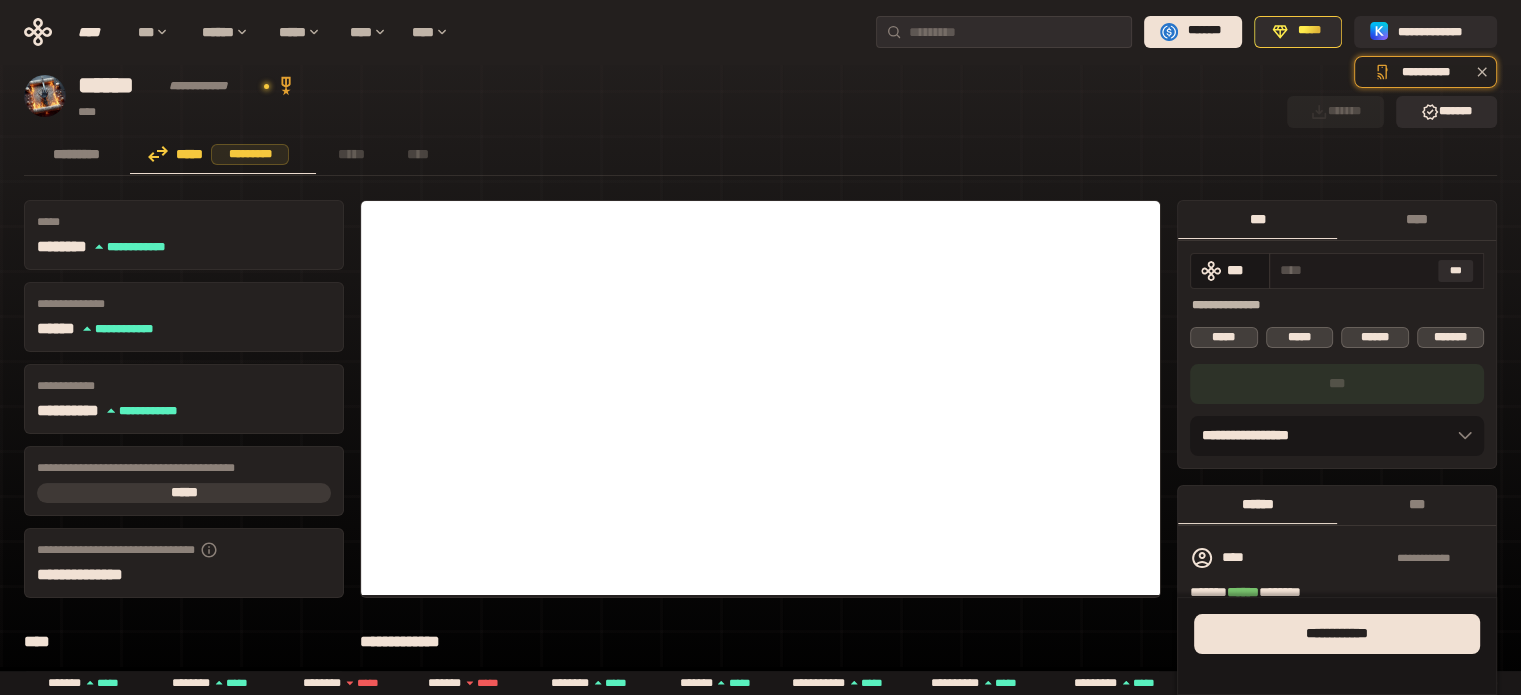 click at bounding box center (1355, 270) 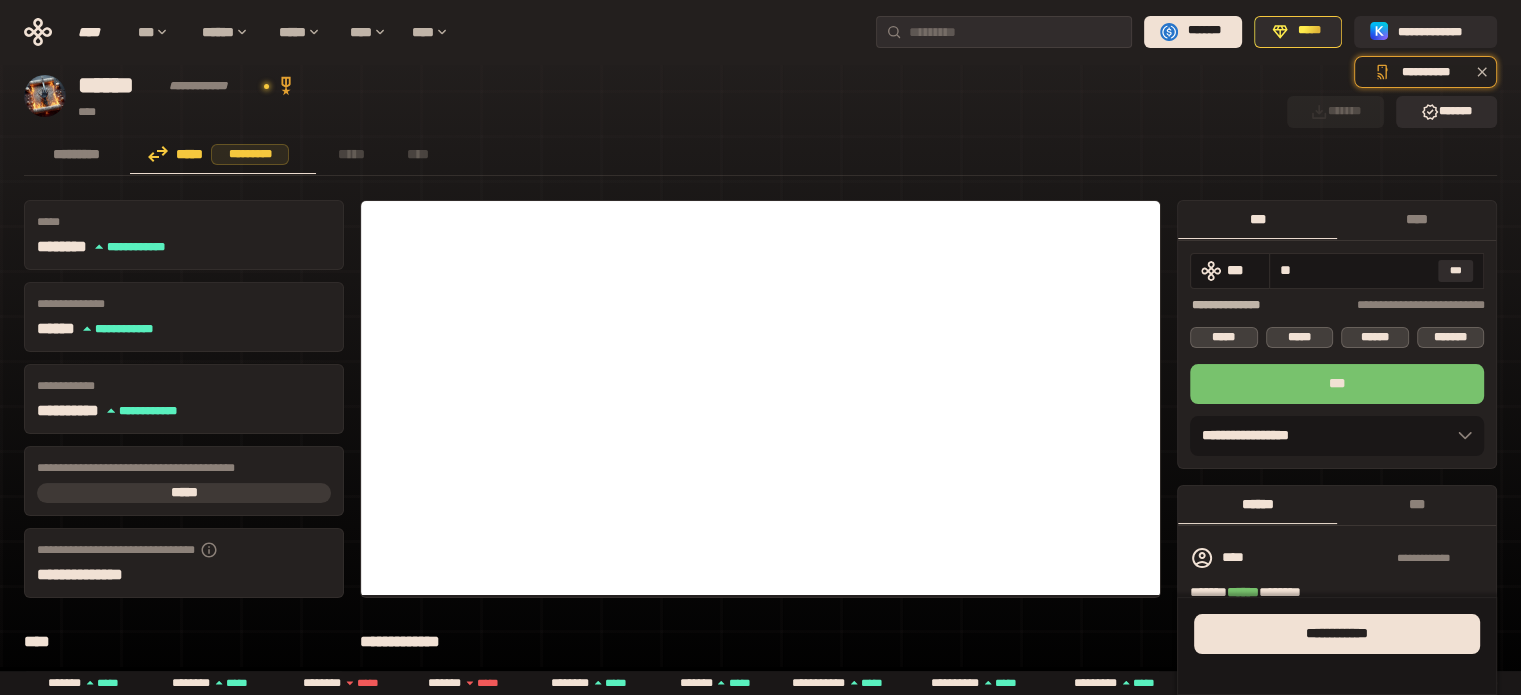 type on "**" 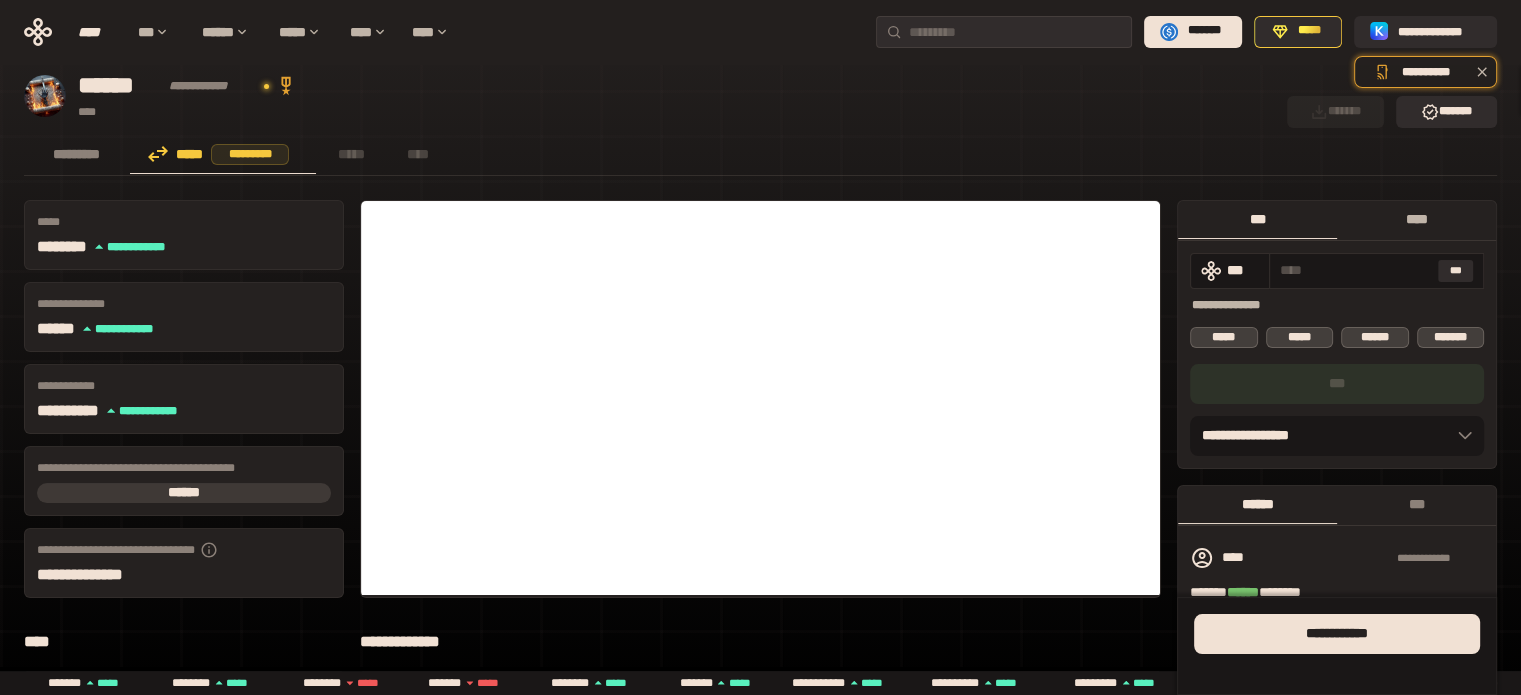 click on "****" at bounding box center (1416, 219) 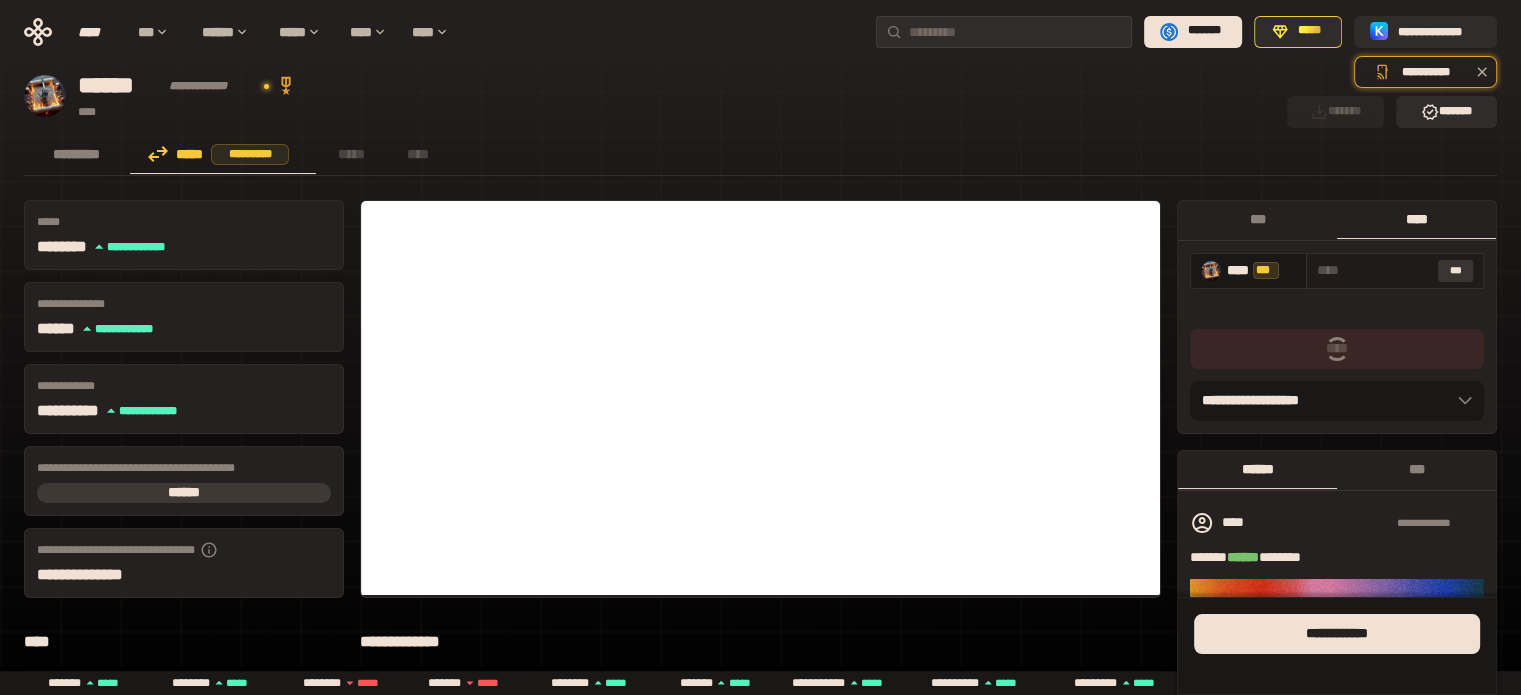 click on "***" at bounding box center [1456, 271] 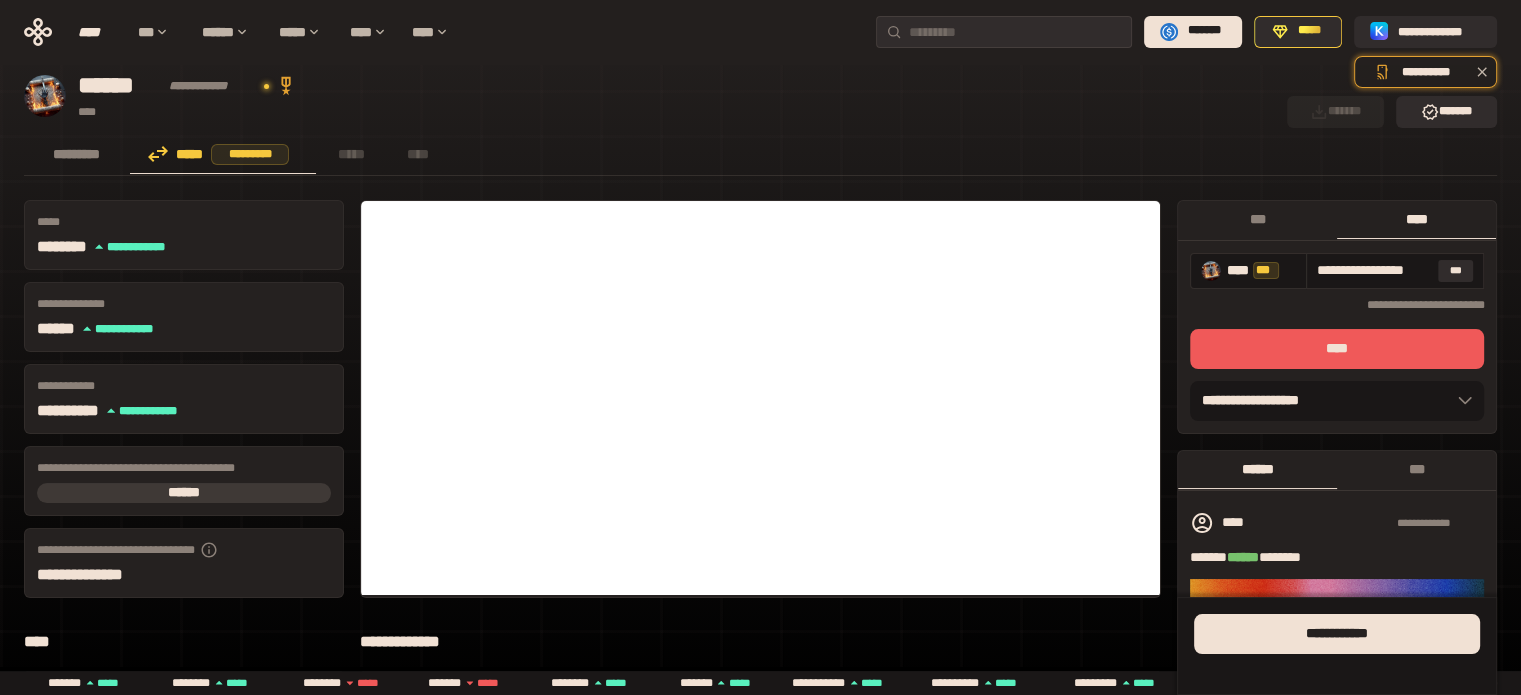 click on "****" at bounding box center (1337, 349) 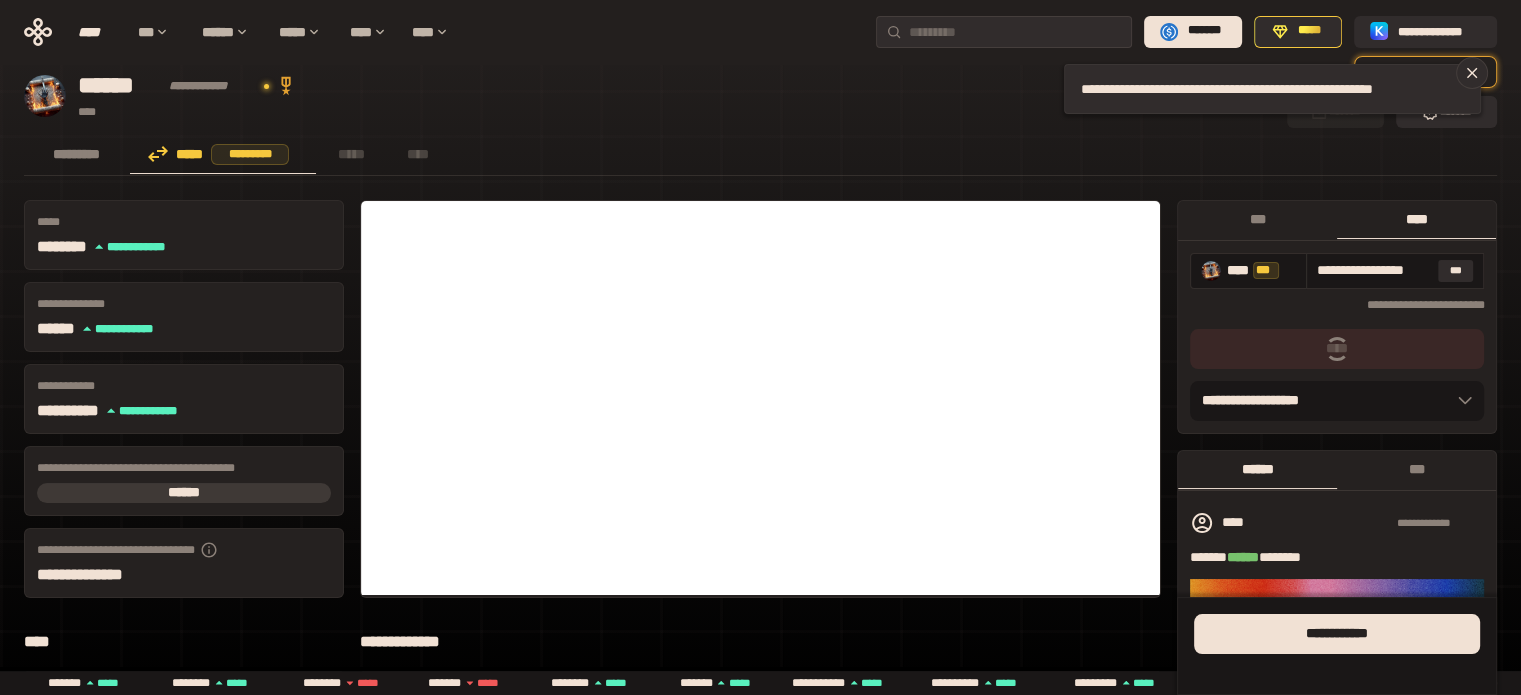 click at bounding box center (1337, 349) 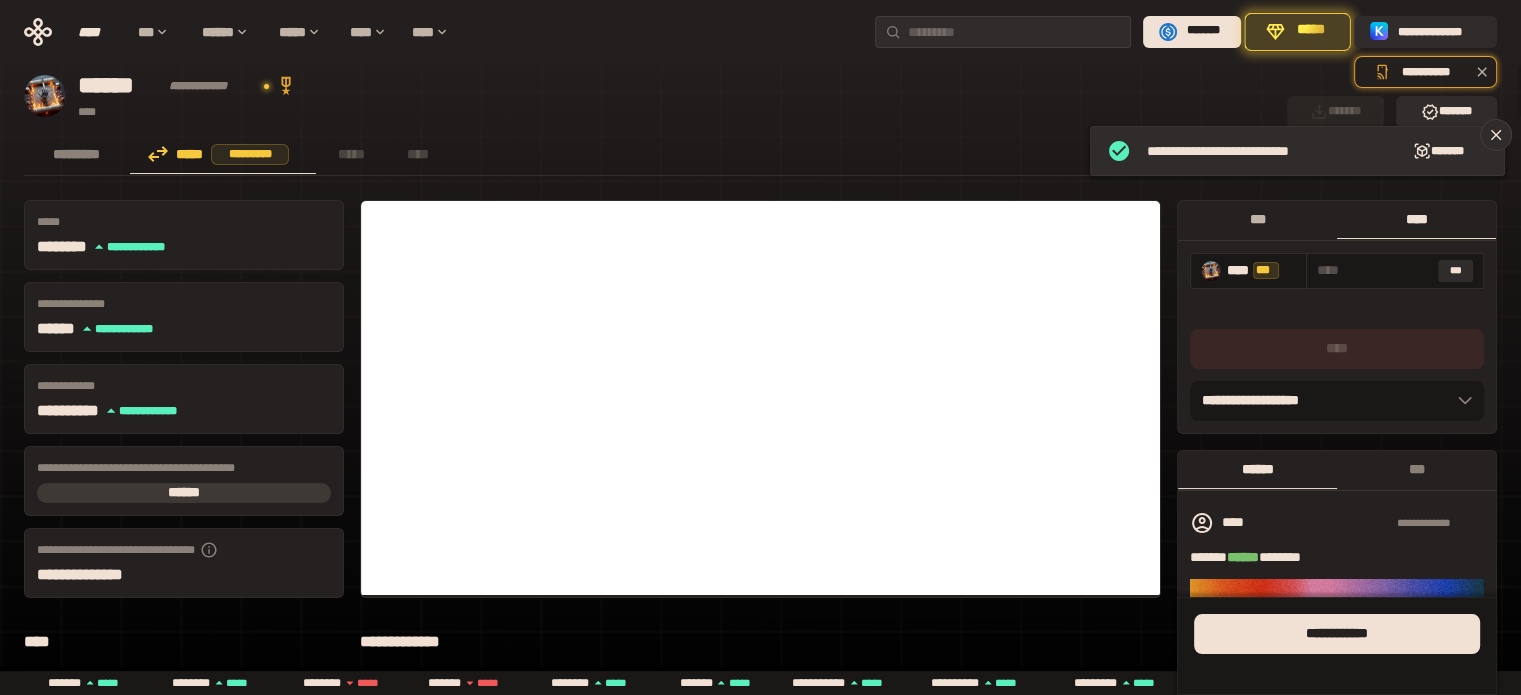 click on "***" at bounding box center (1257, 219) 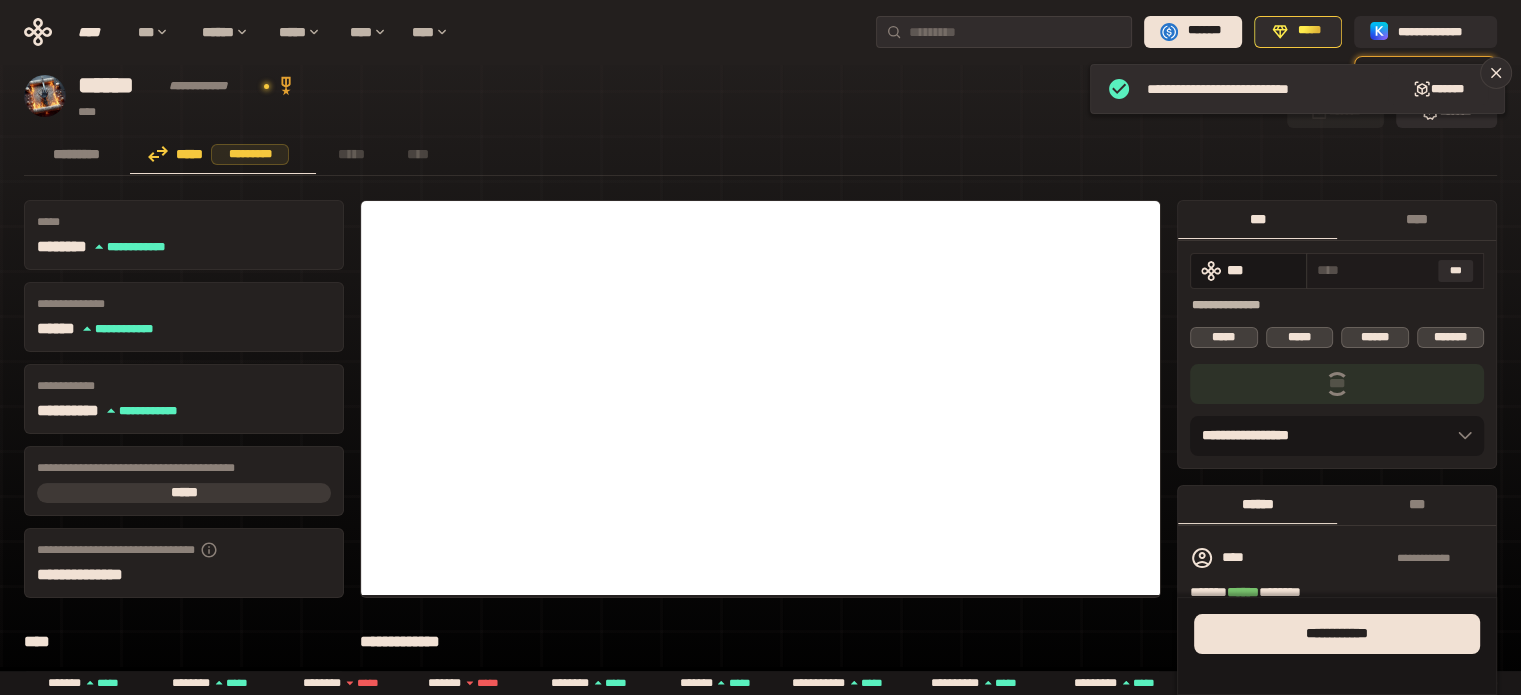 click at bounding box center [1373, 270] 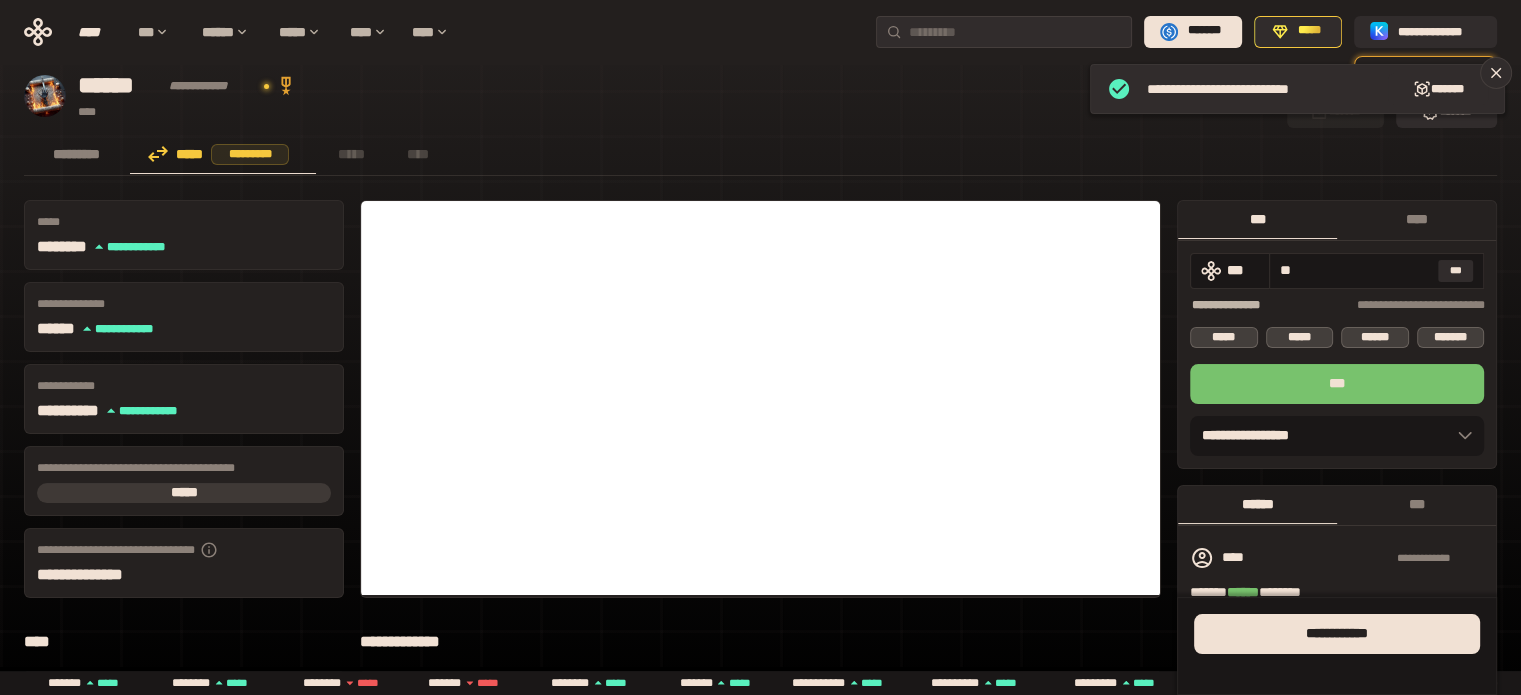 type on "**" 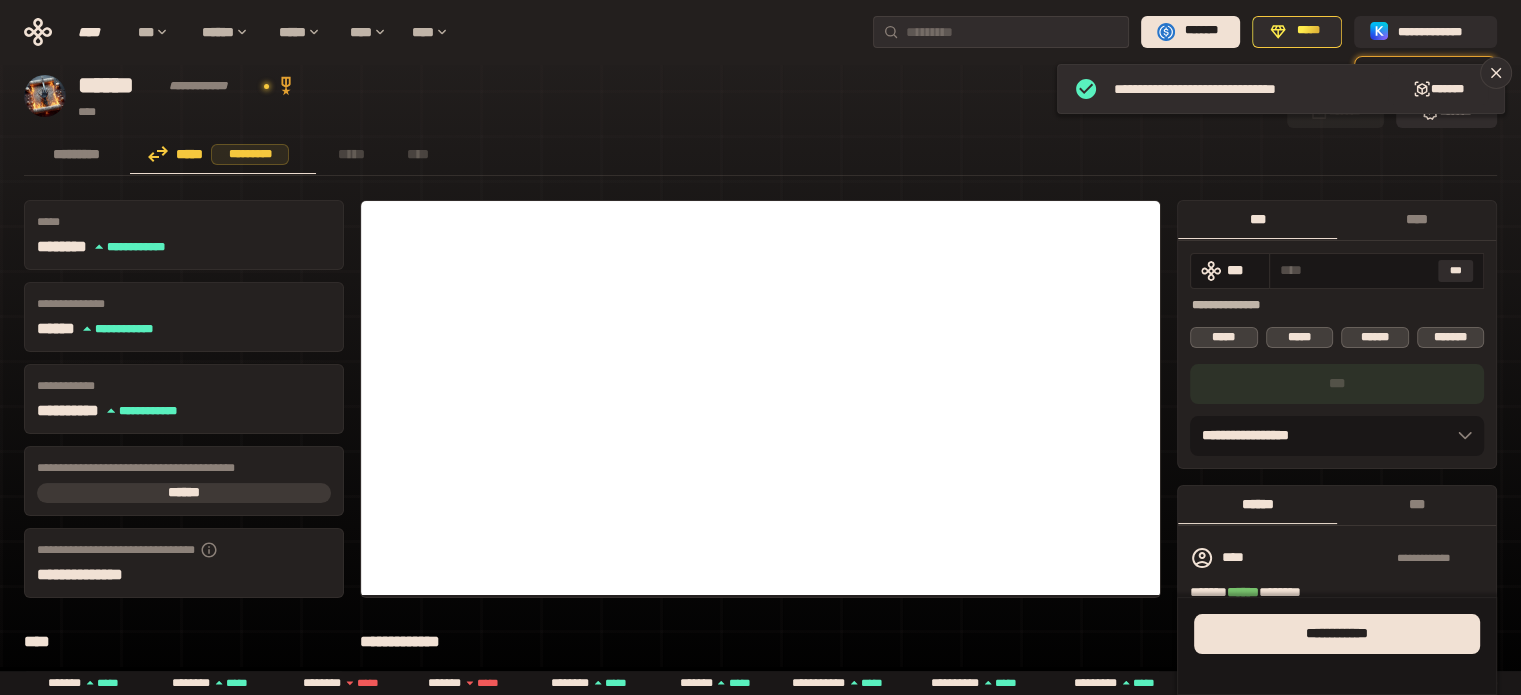 click on "****" at bounding box center [1416, 219] 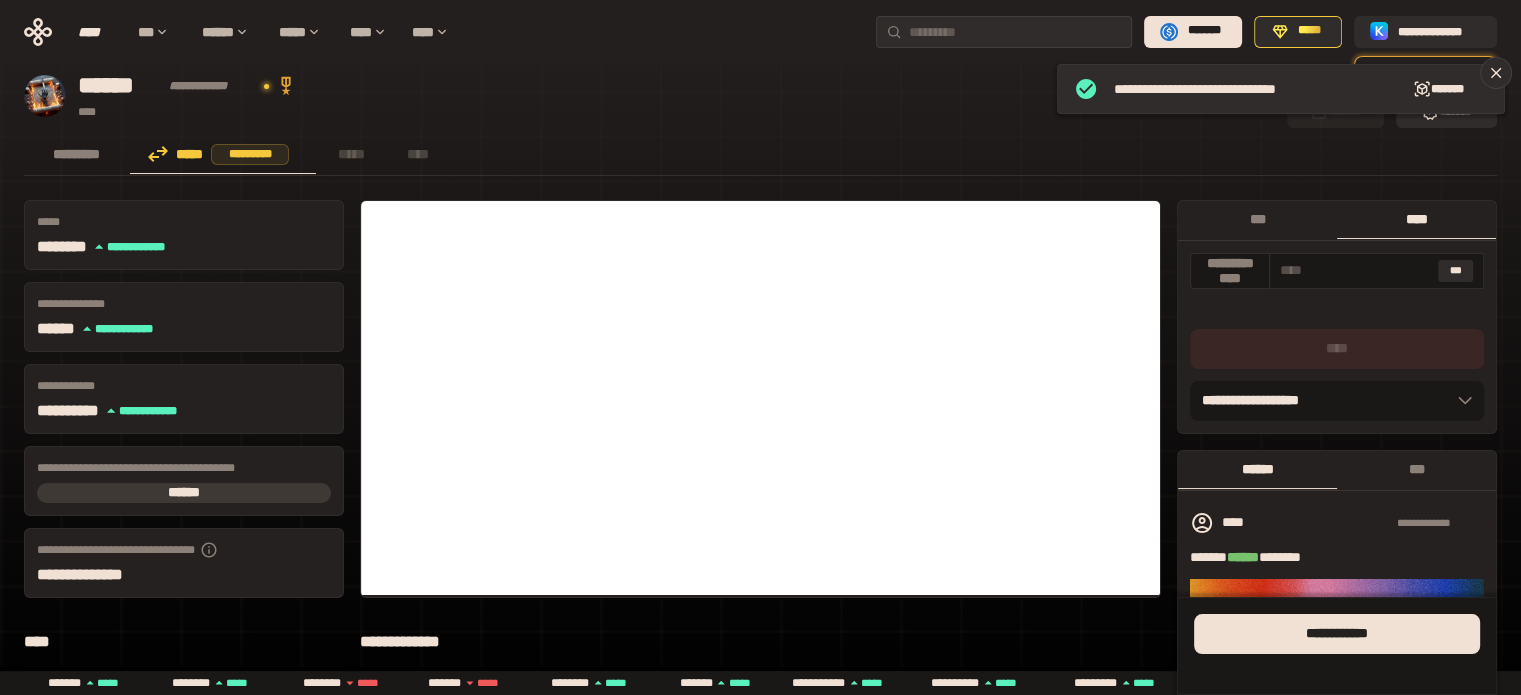click on "***" at bounding box center [1456, 271] 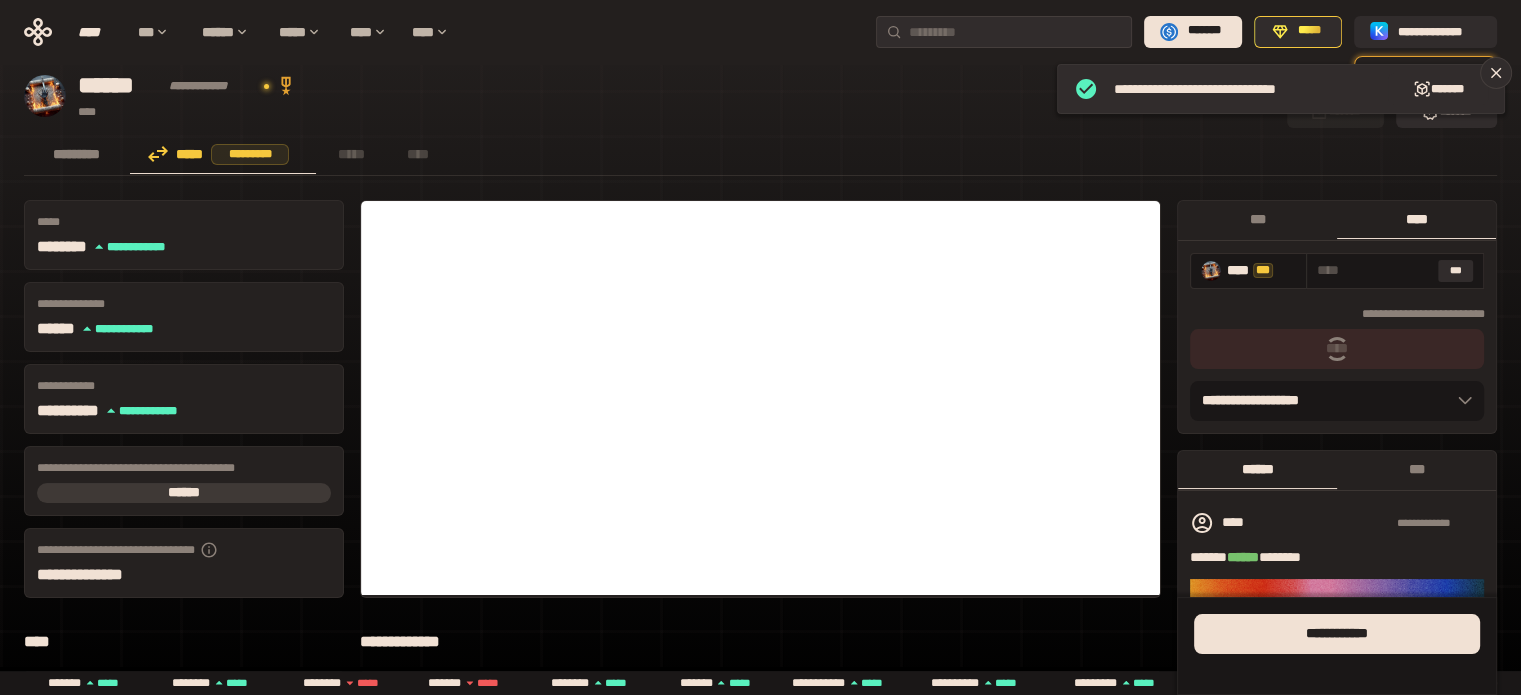 type on "**********" 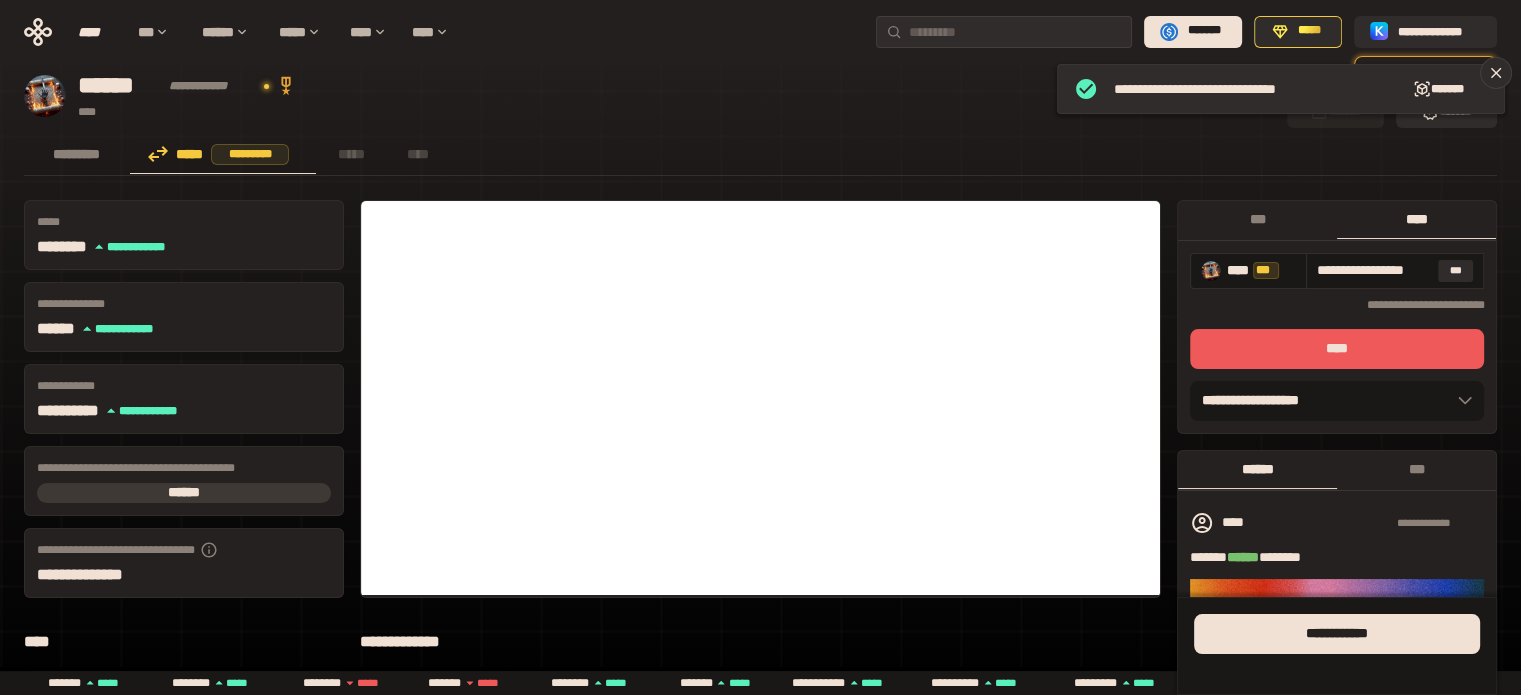 click on "****" at bounding box center [1337, 349] 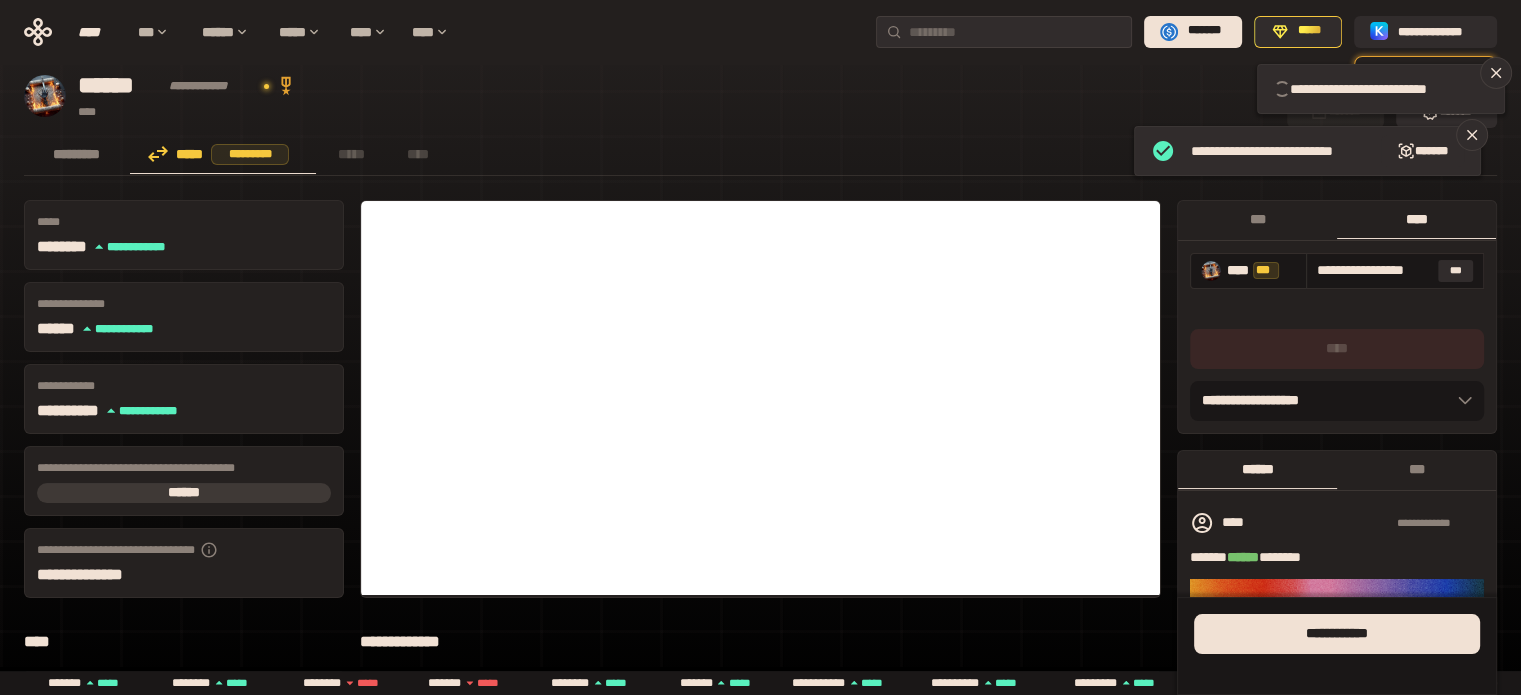 type 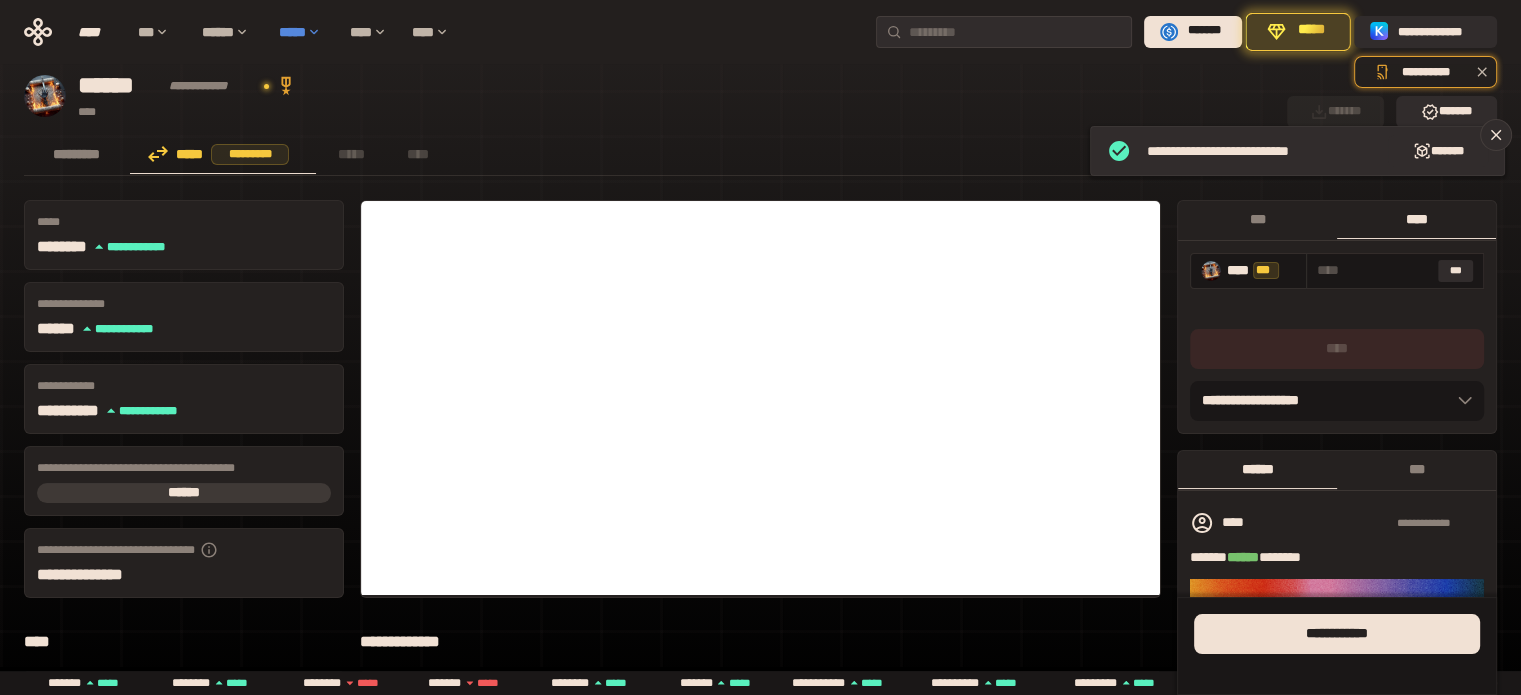 drag, startPoint x: 306, startPoint y: 36, endPoint x: 309, endPoint y: 25, distance: 11.401754 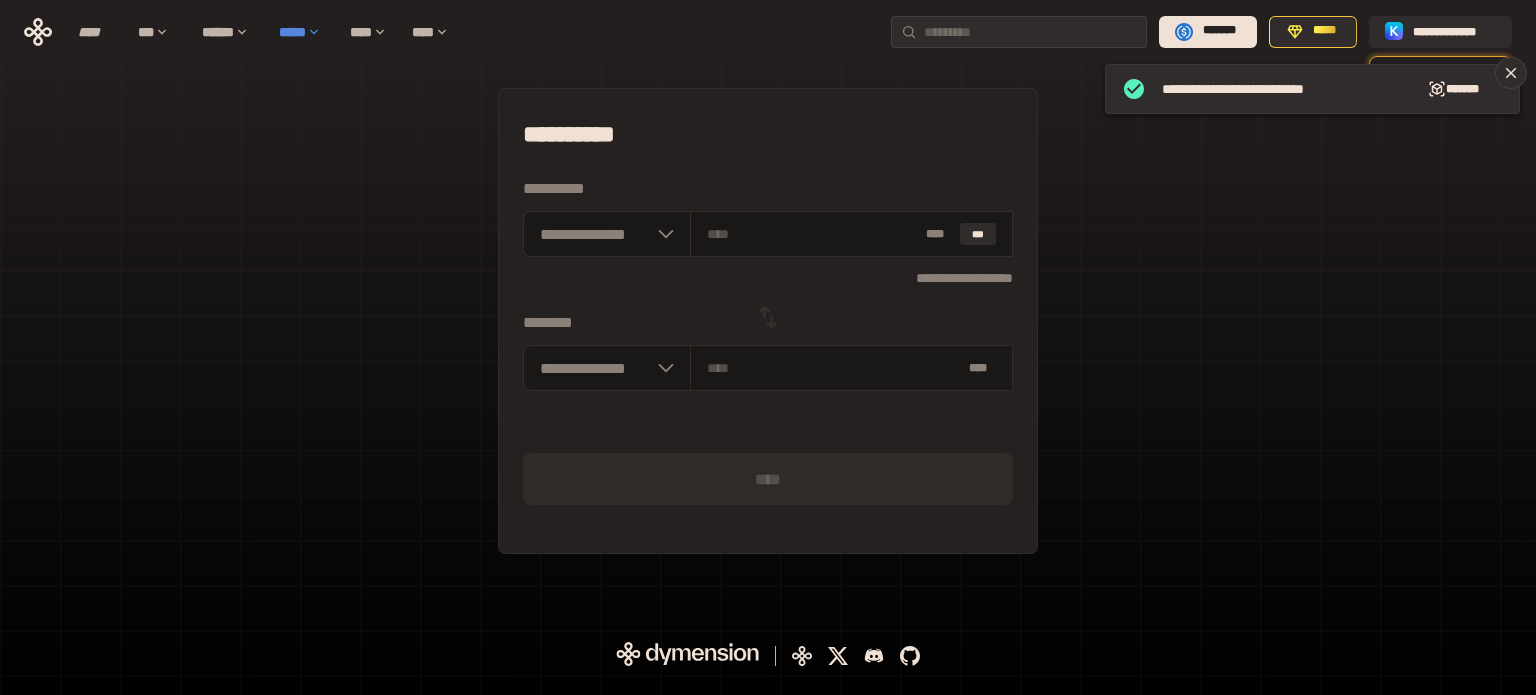 click on "*****" at bounding box center [304, 32] 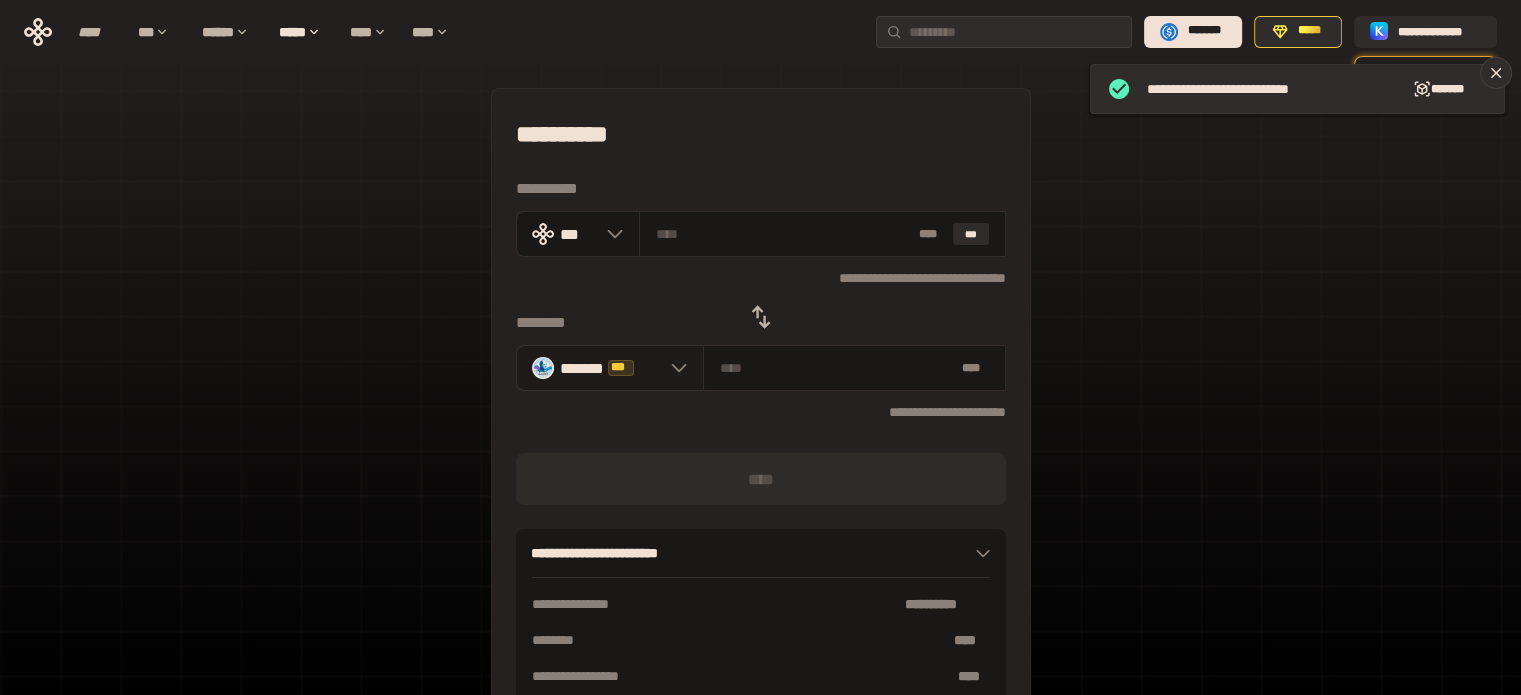 click 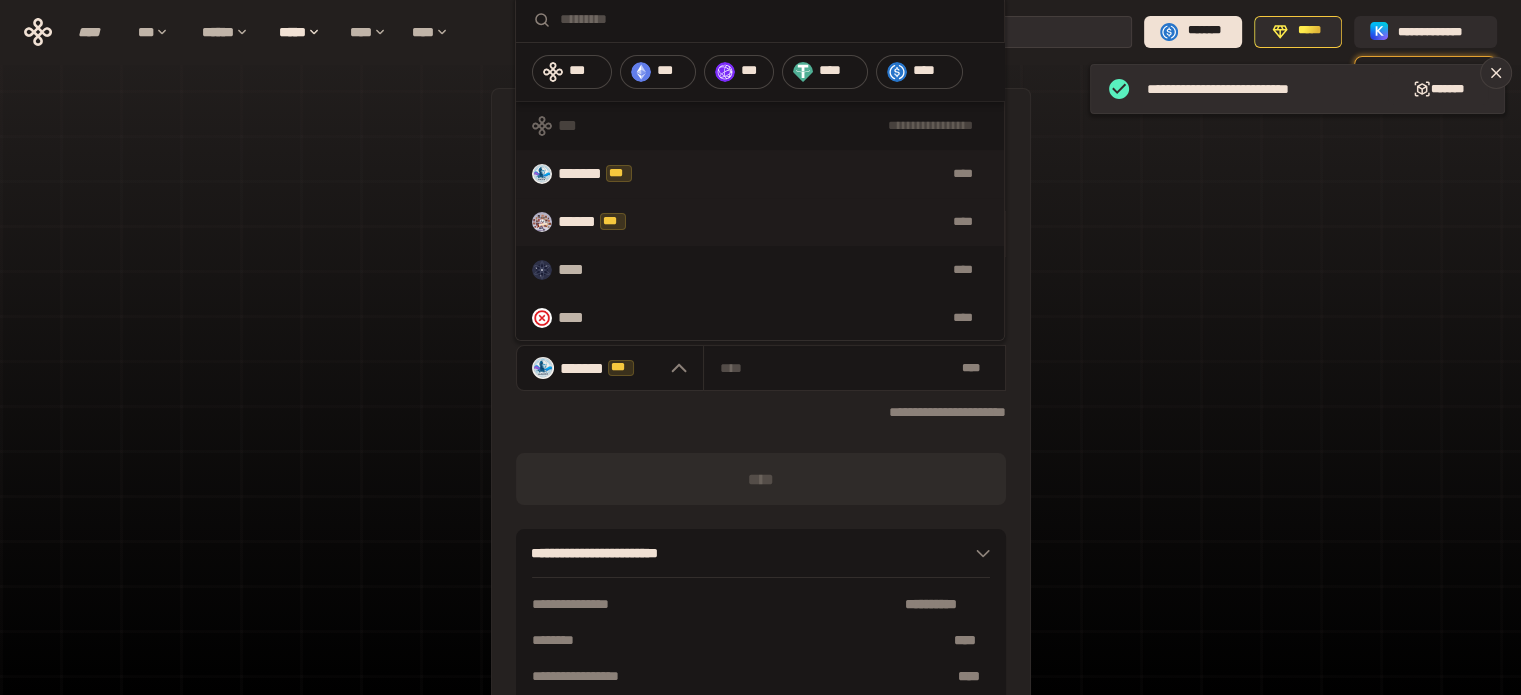 click on "****" at bounding box center [581, 270] 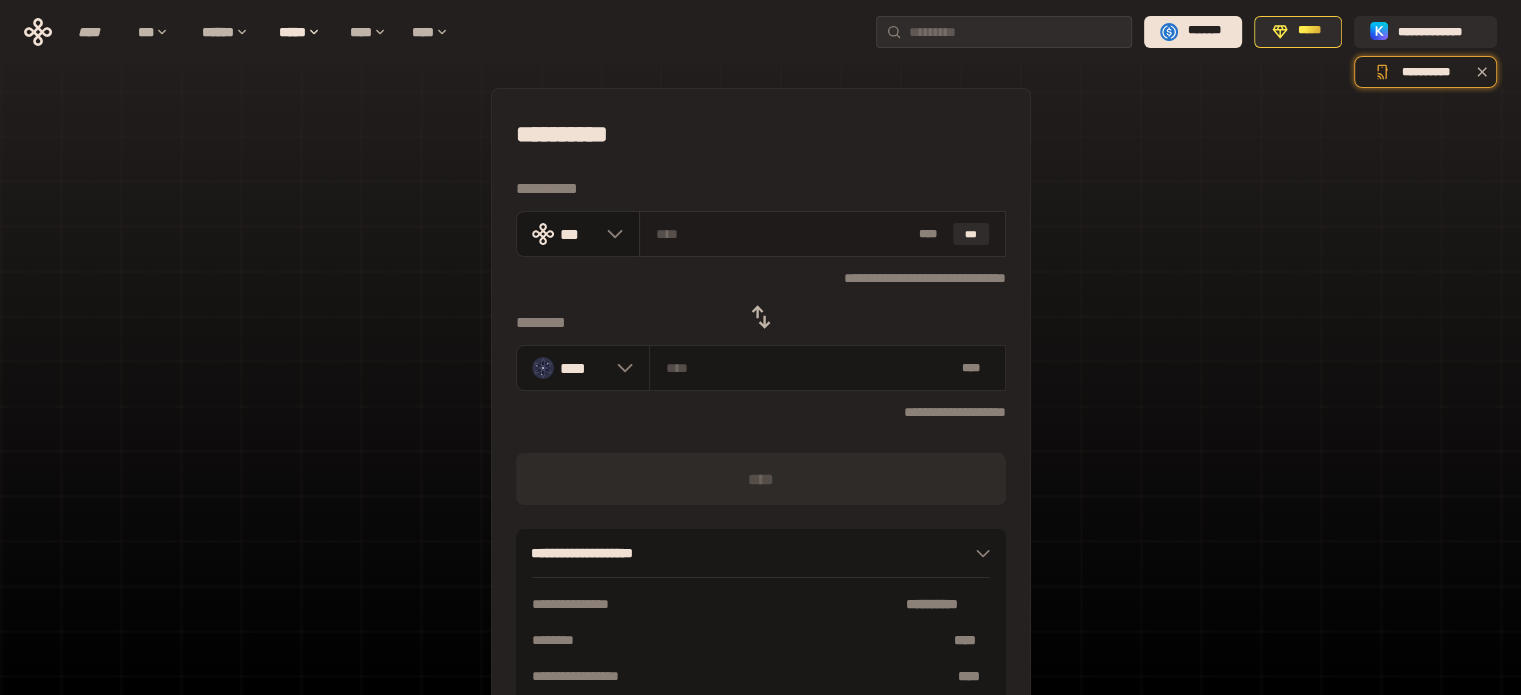 drag, startPoint x: 676, startPoint y: 232, endPoint x: 686, endPoint y: 231, distance: 10.049875 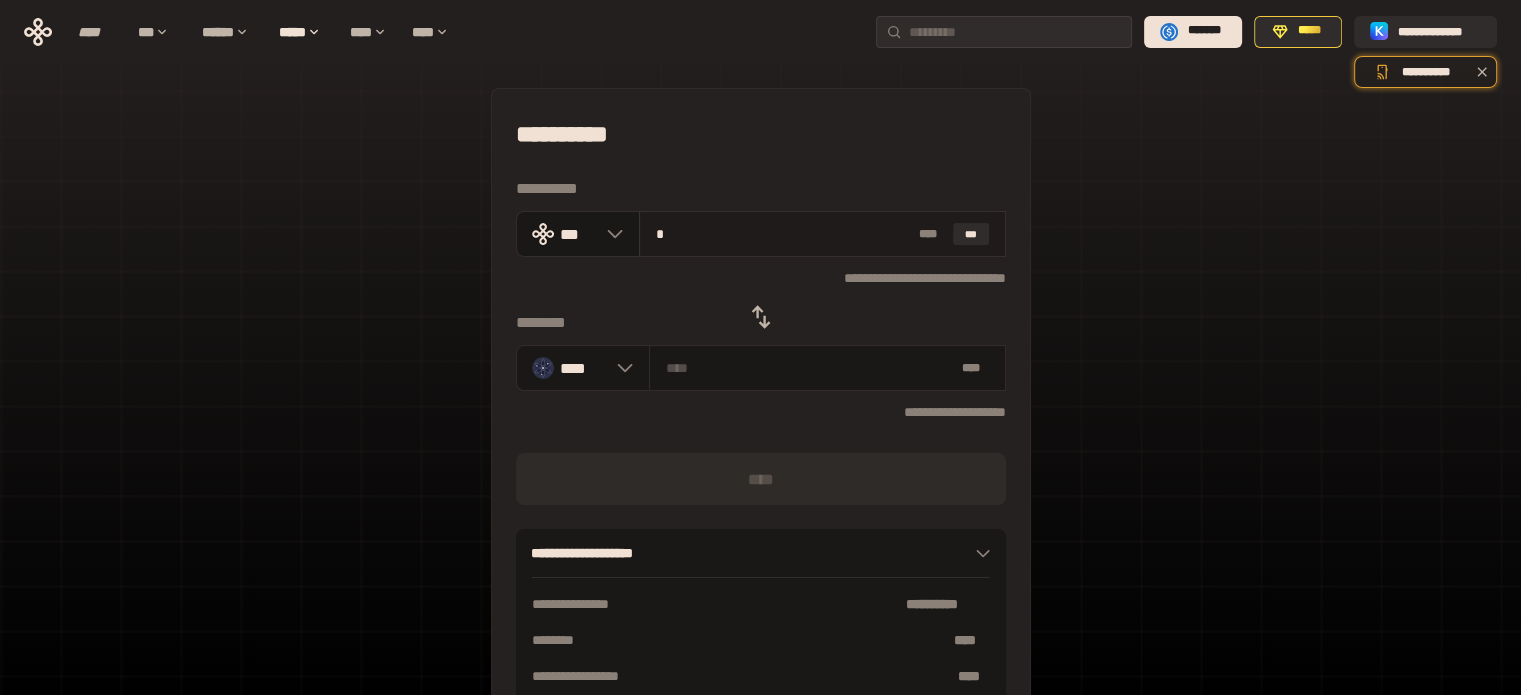 type on "********" 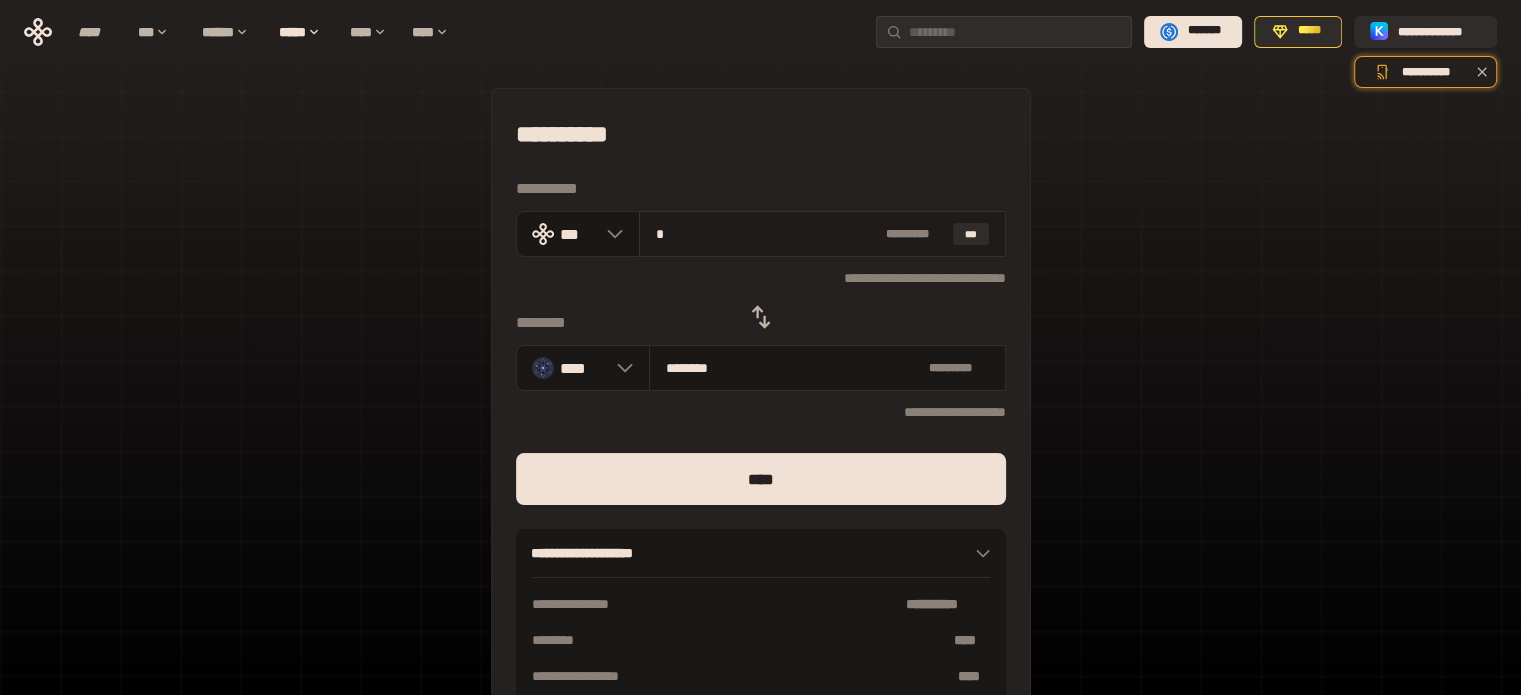 type on "**" 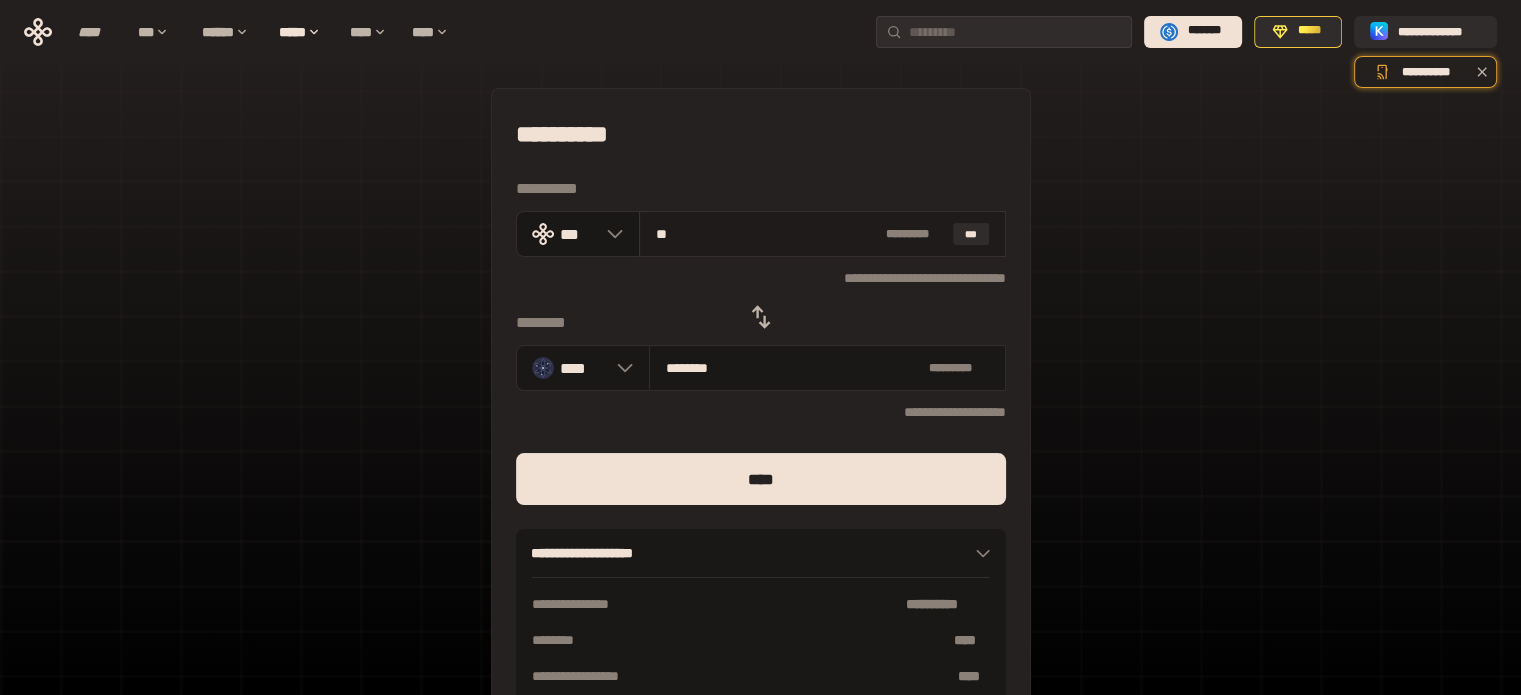 type on "********" 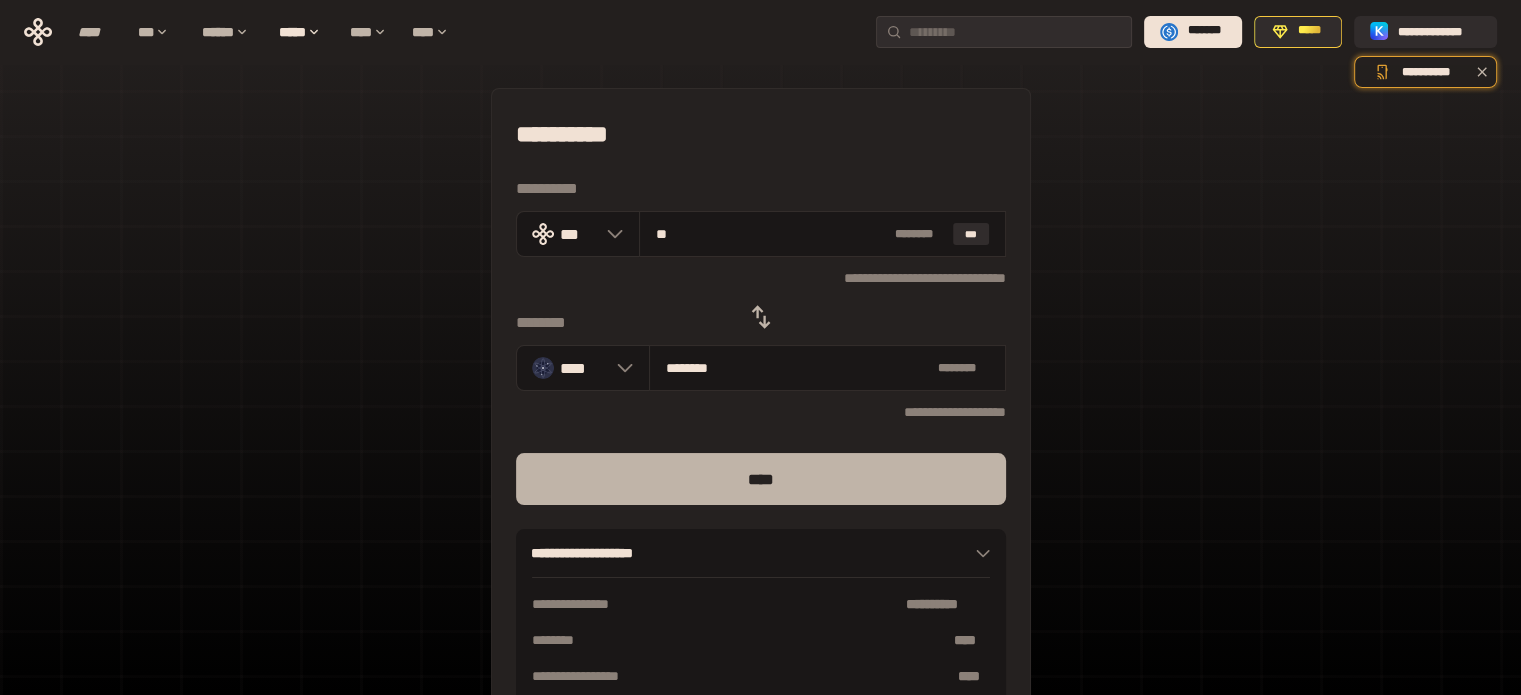 type on "**" 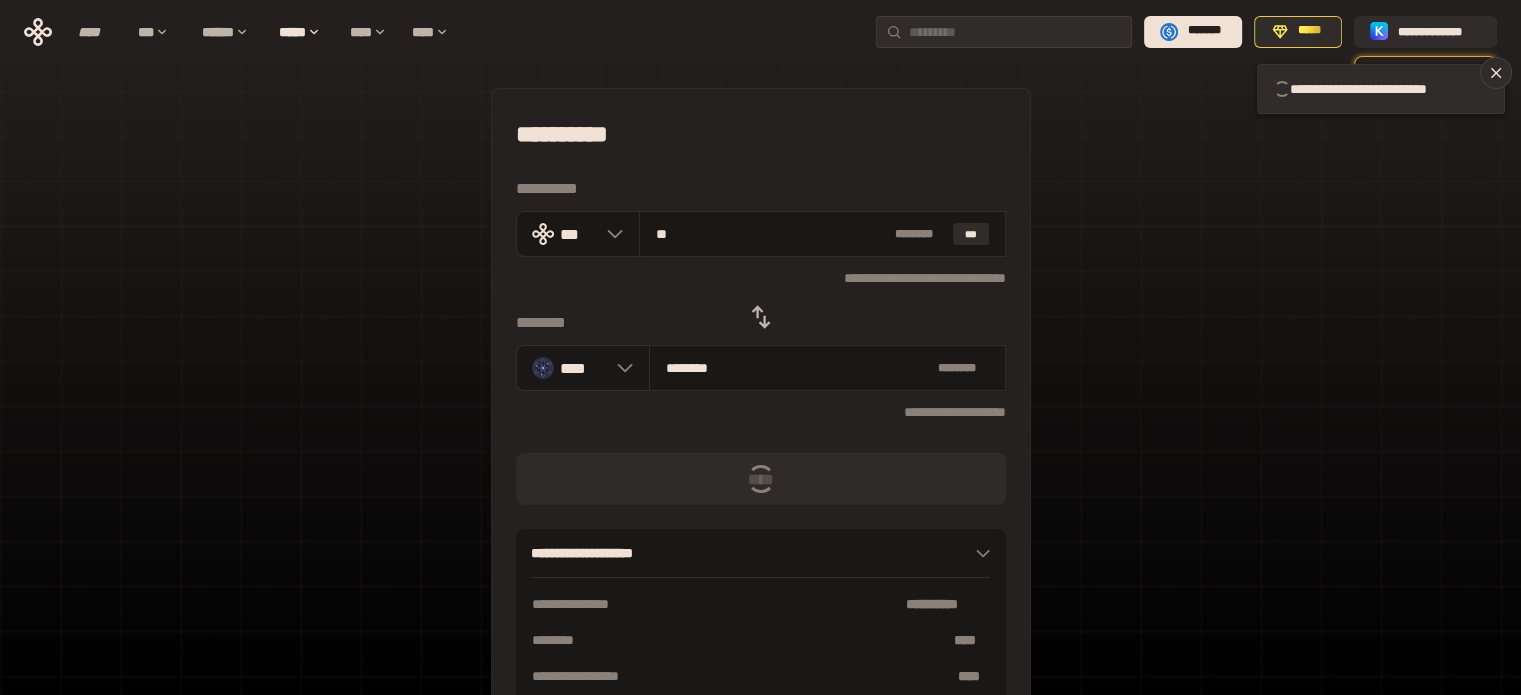 type 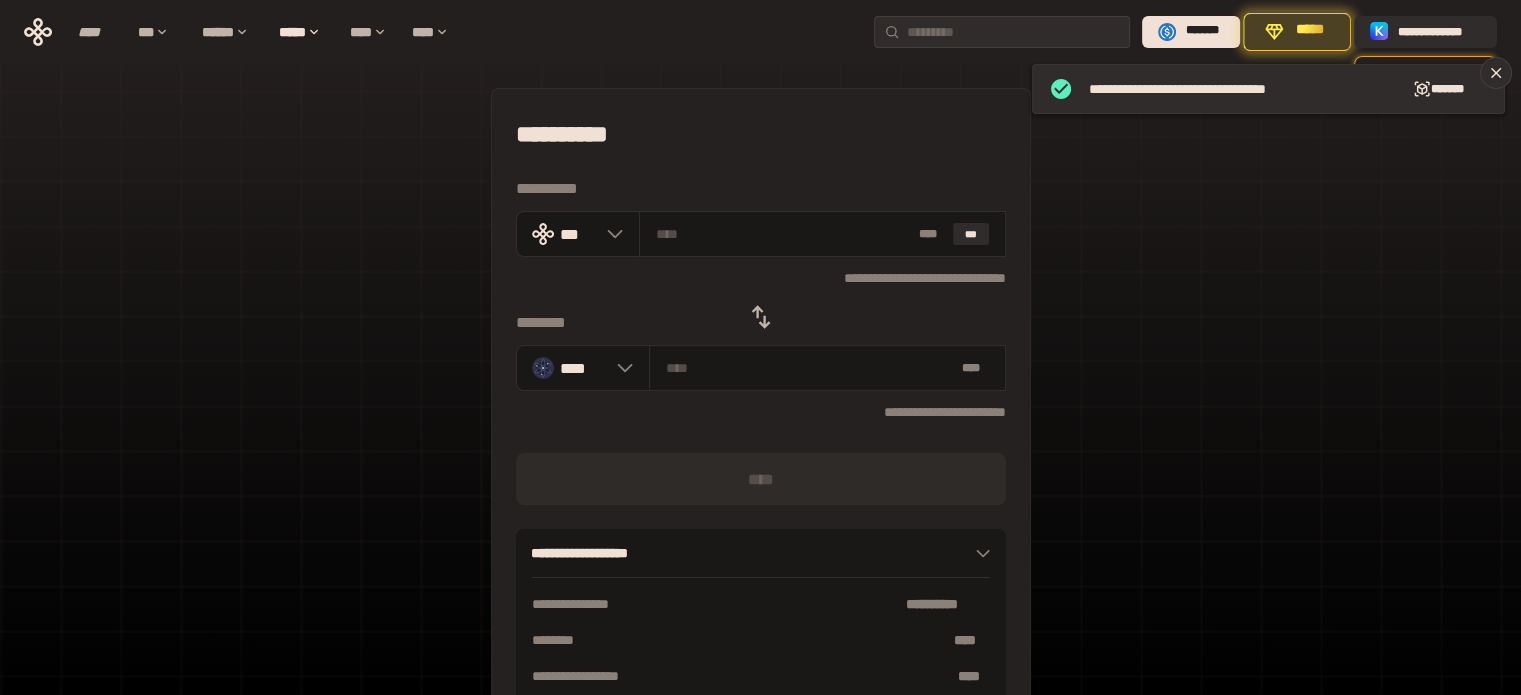 click 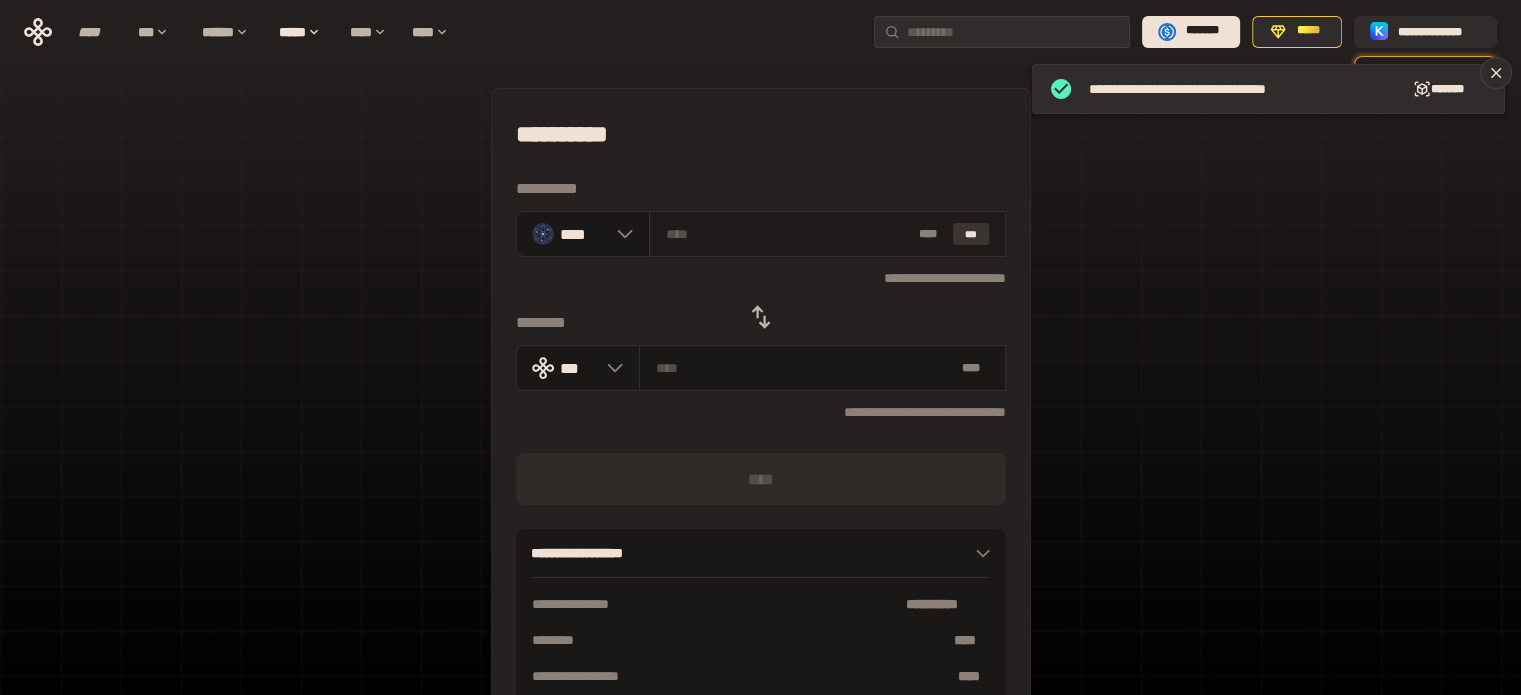 click on "***" at bounding box center (971, 234) 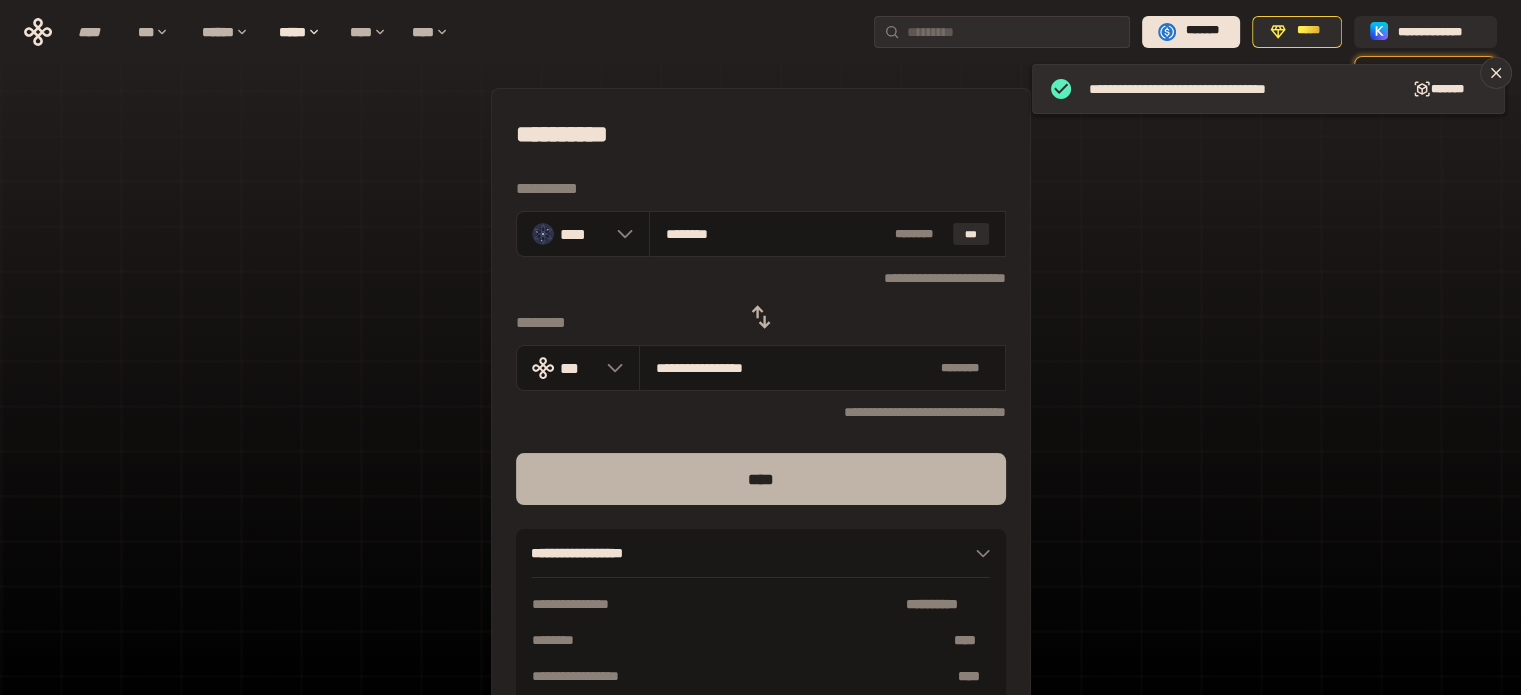 click on "****" at bounding box center [761, 479] 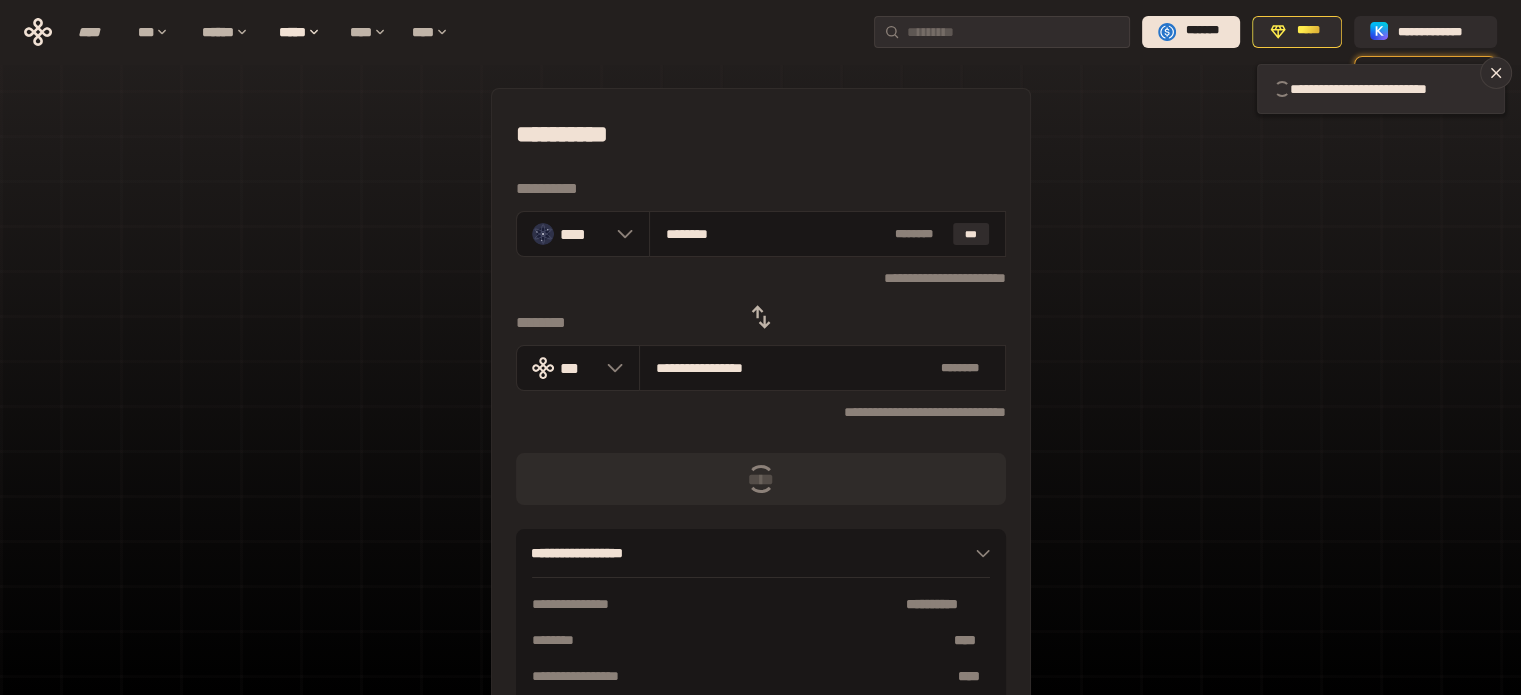type 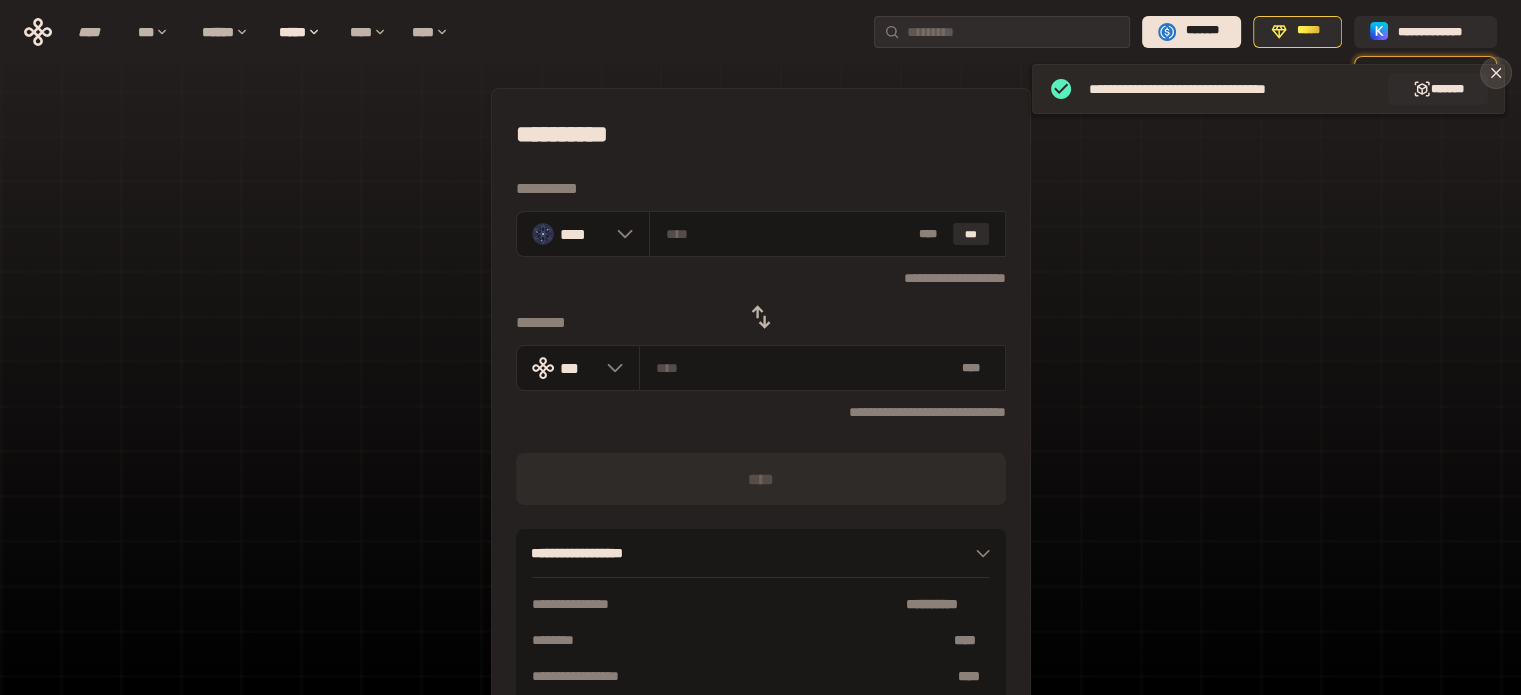click 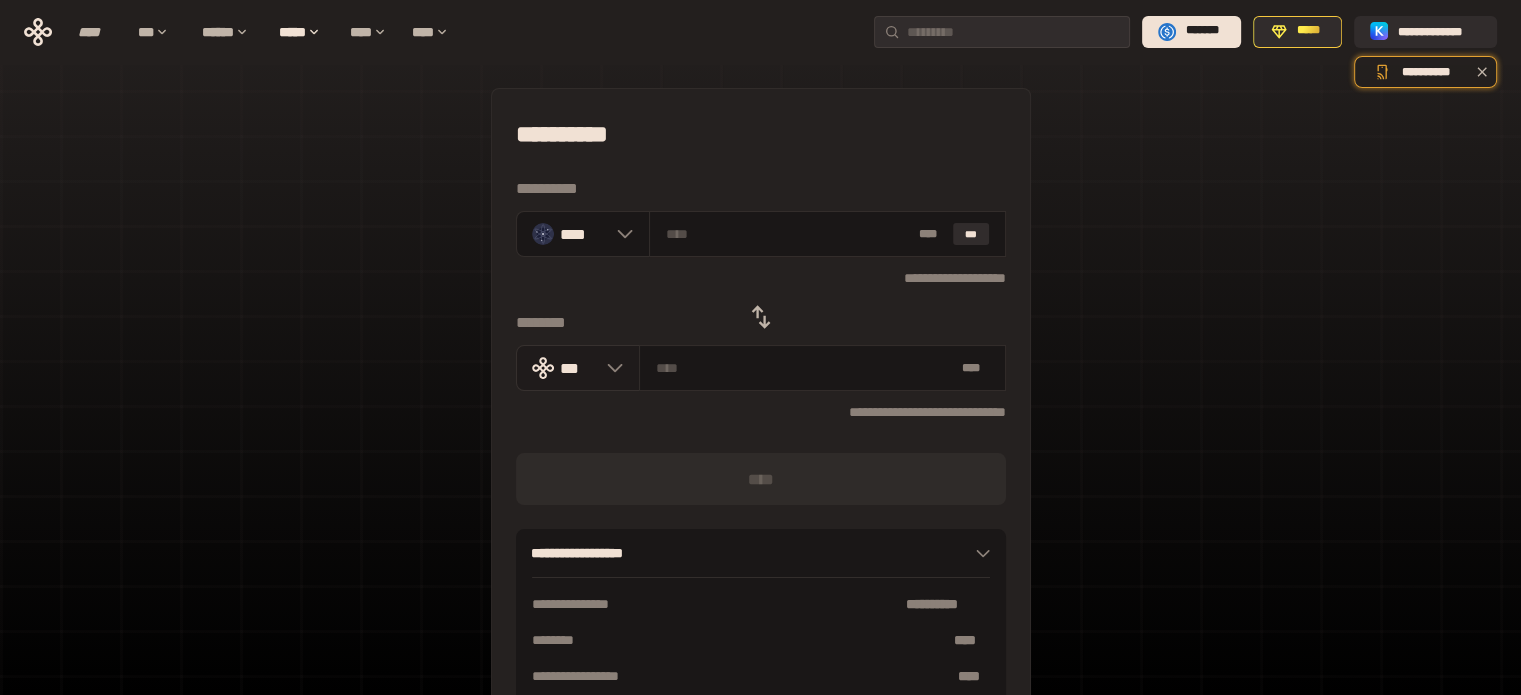 click 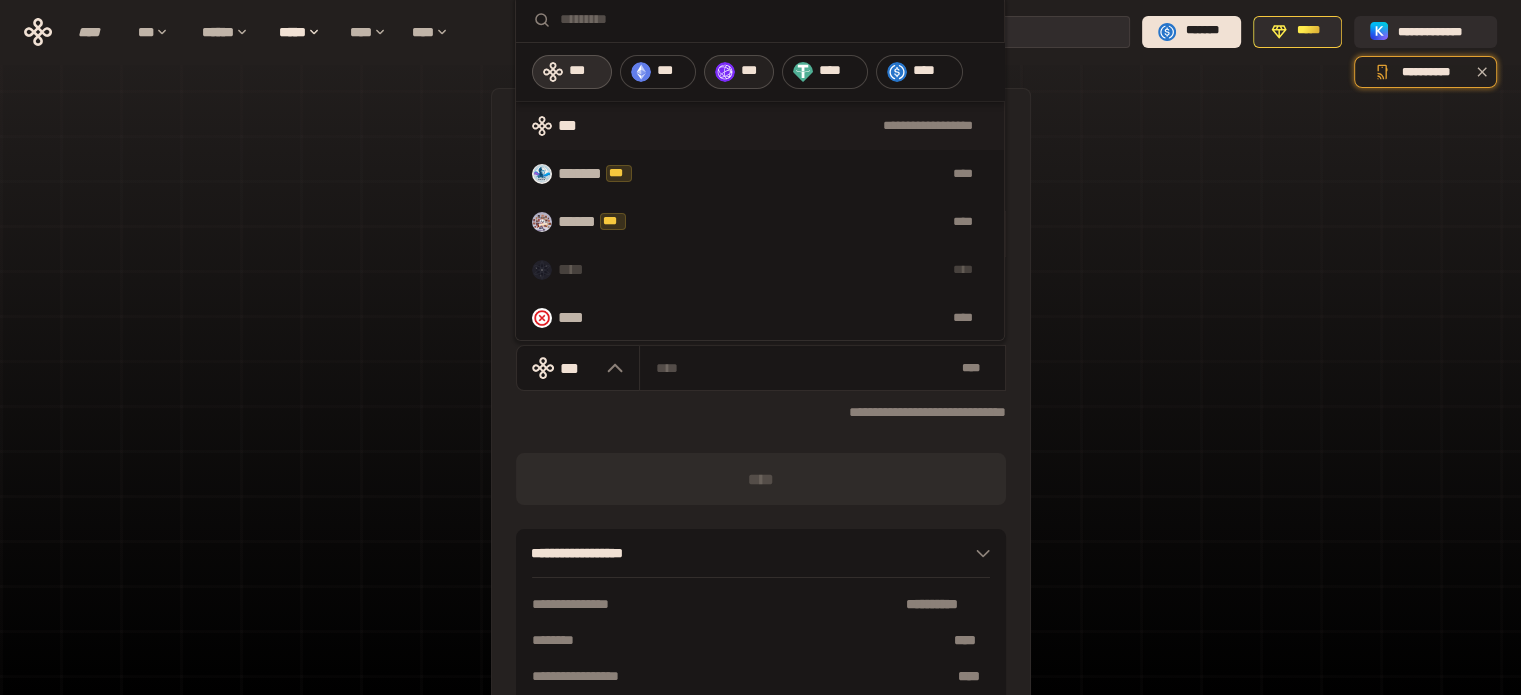 click on "***" at bounding box center [752, 71] 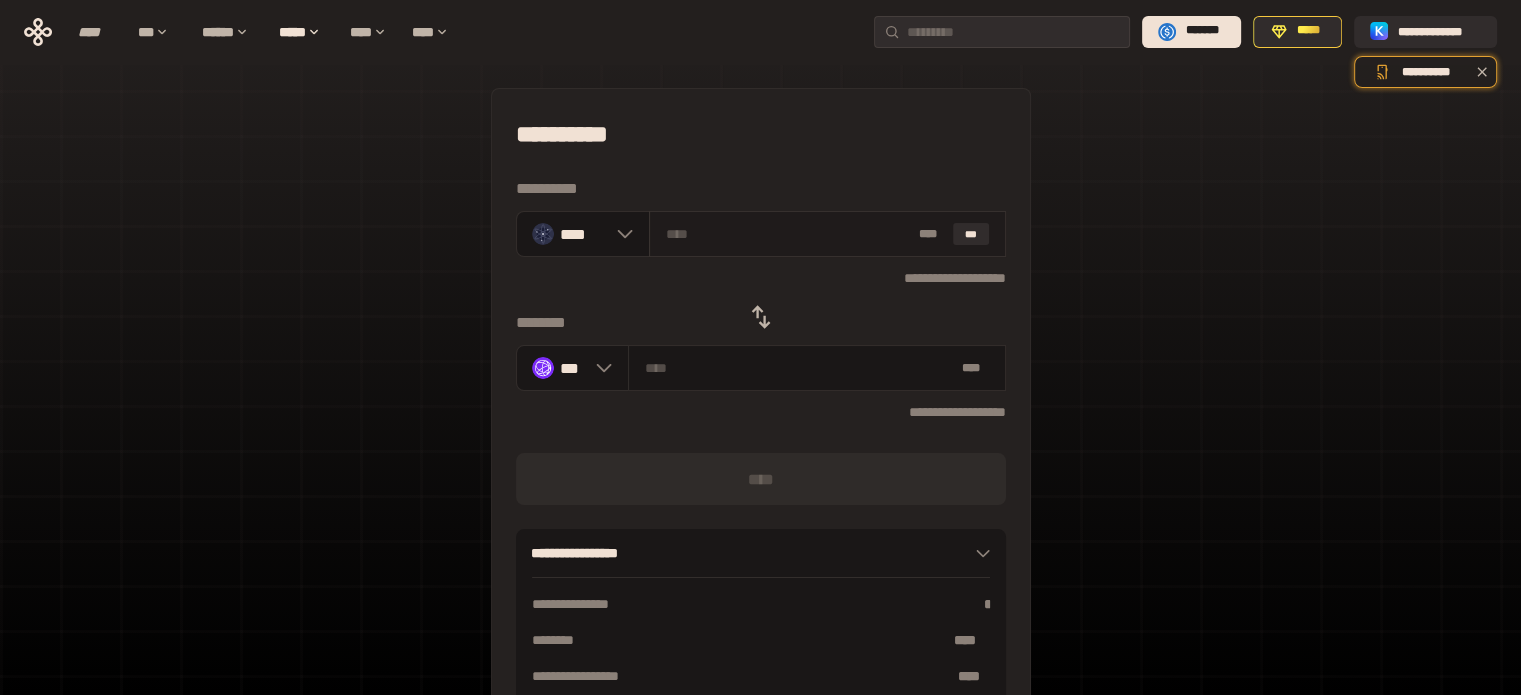 click at bounding box center (788, 234) 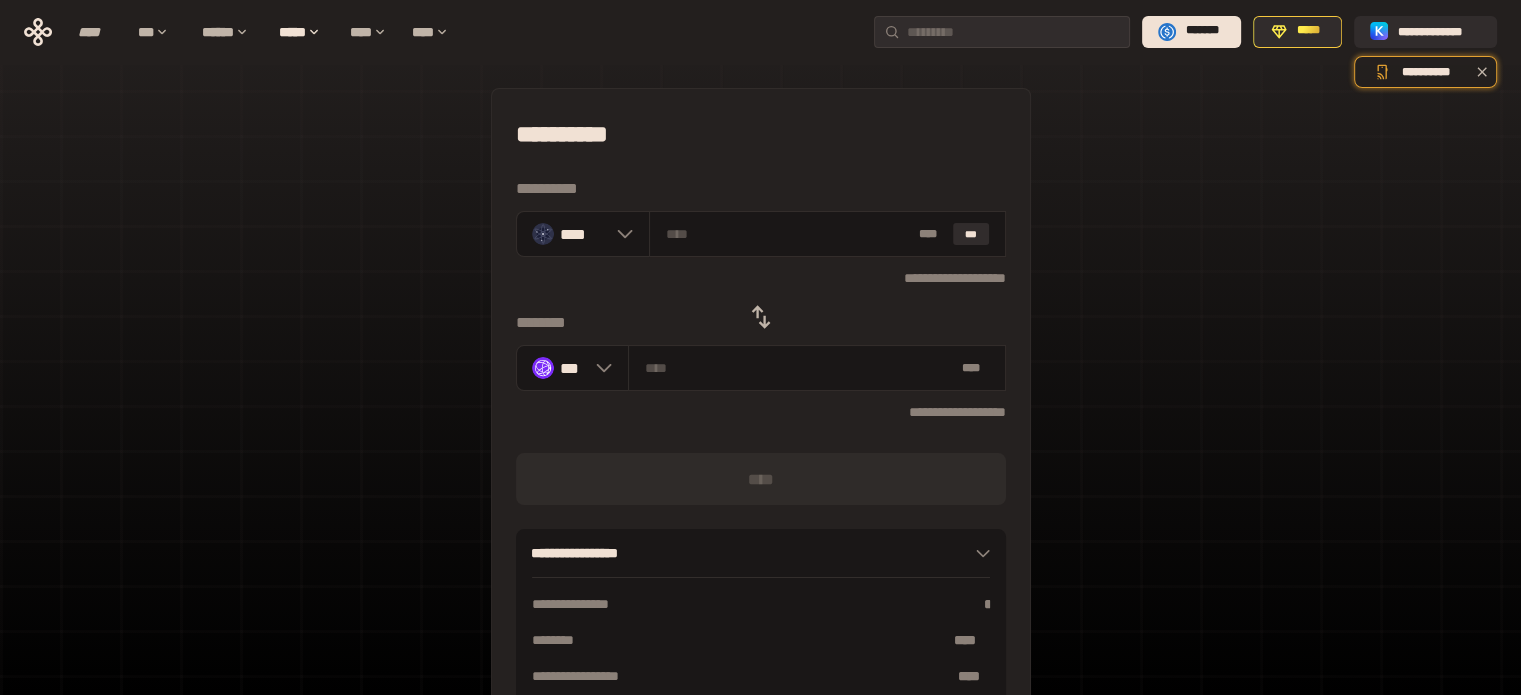 click 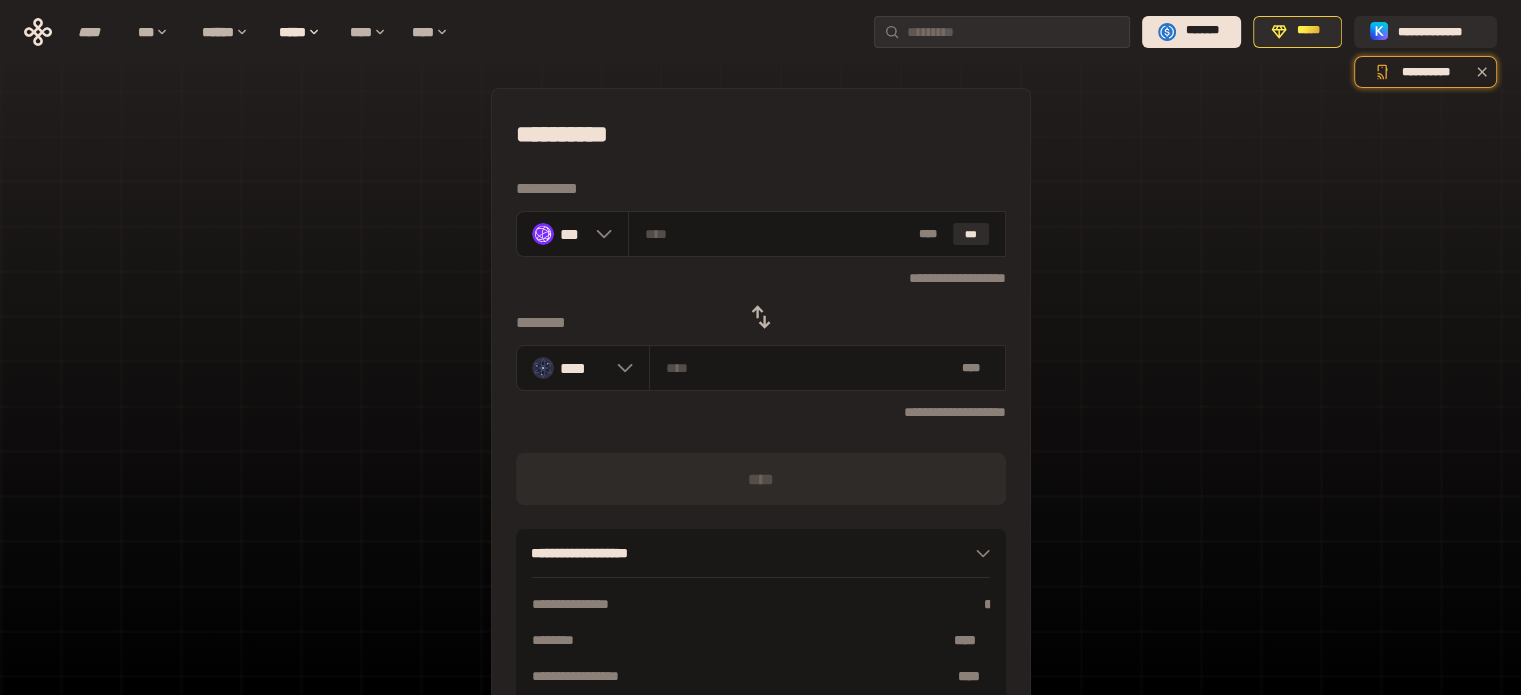 click 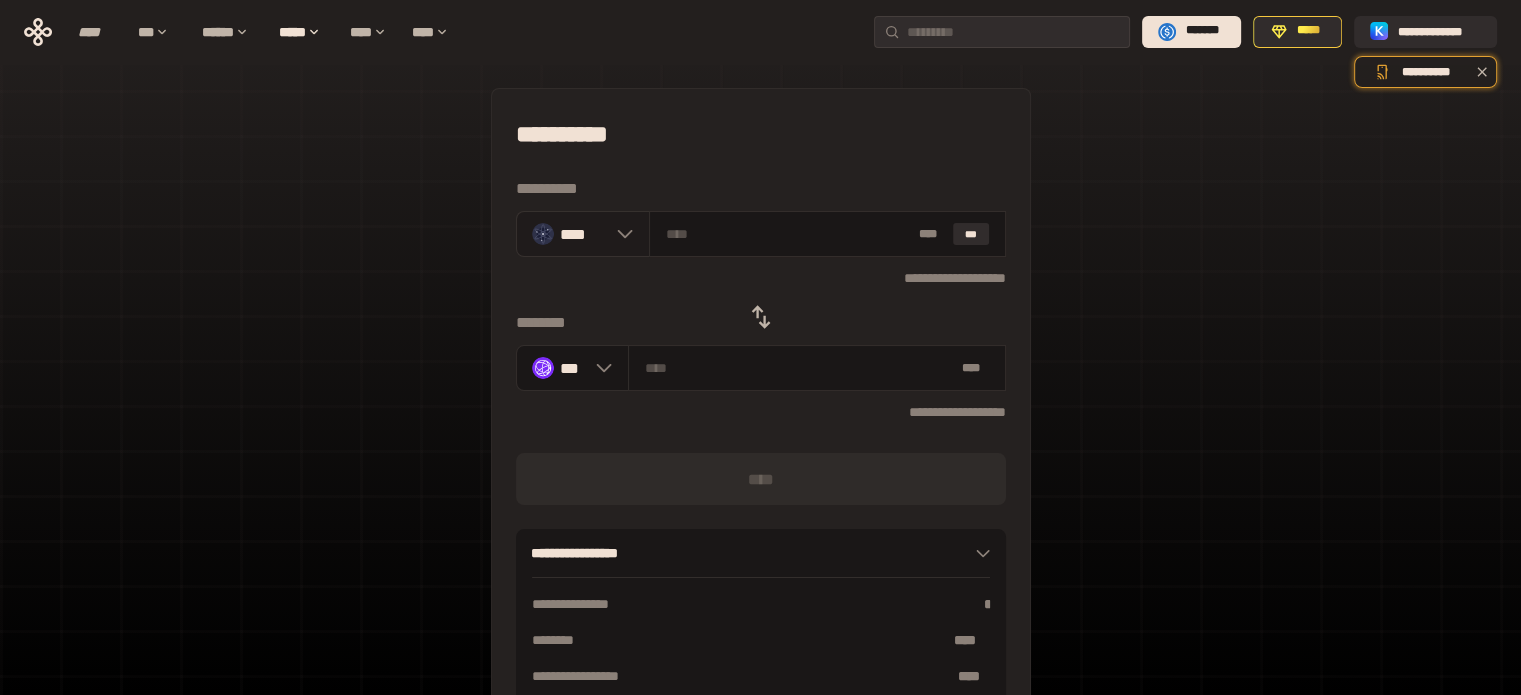 click on "****" at bounding box center (583, 234) 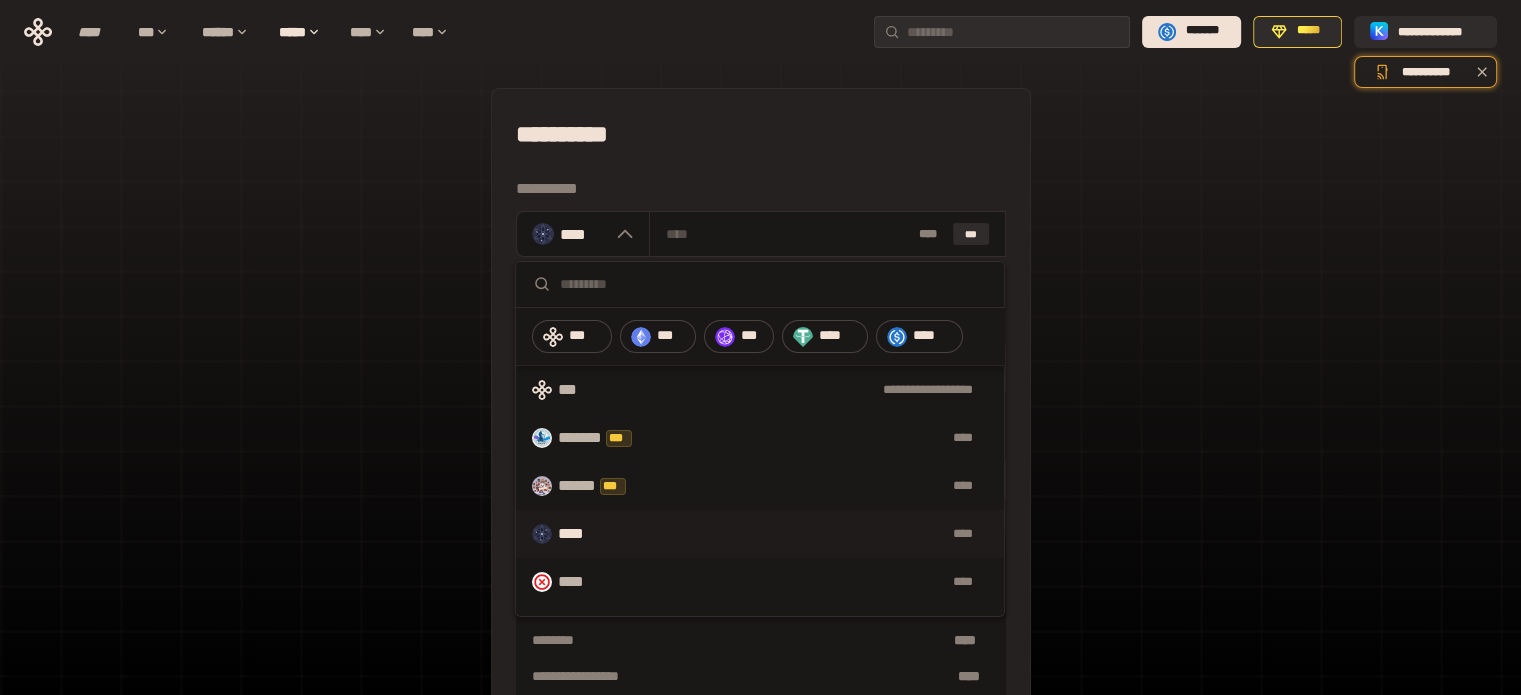 click on "***" at bounding box center [572, 337] 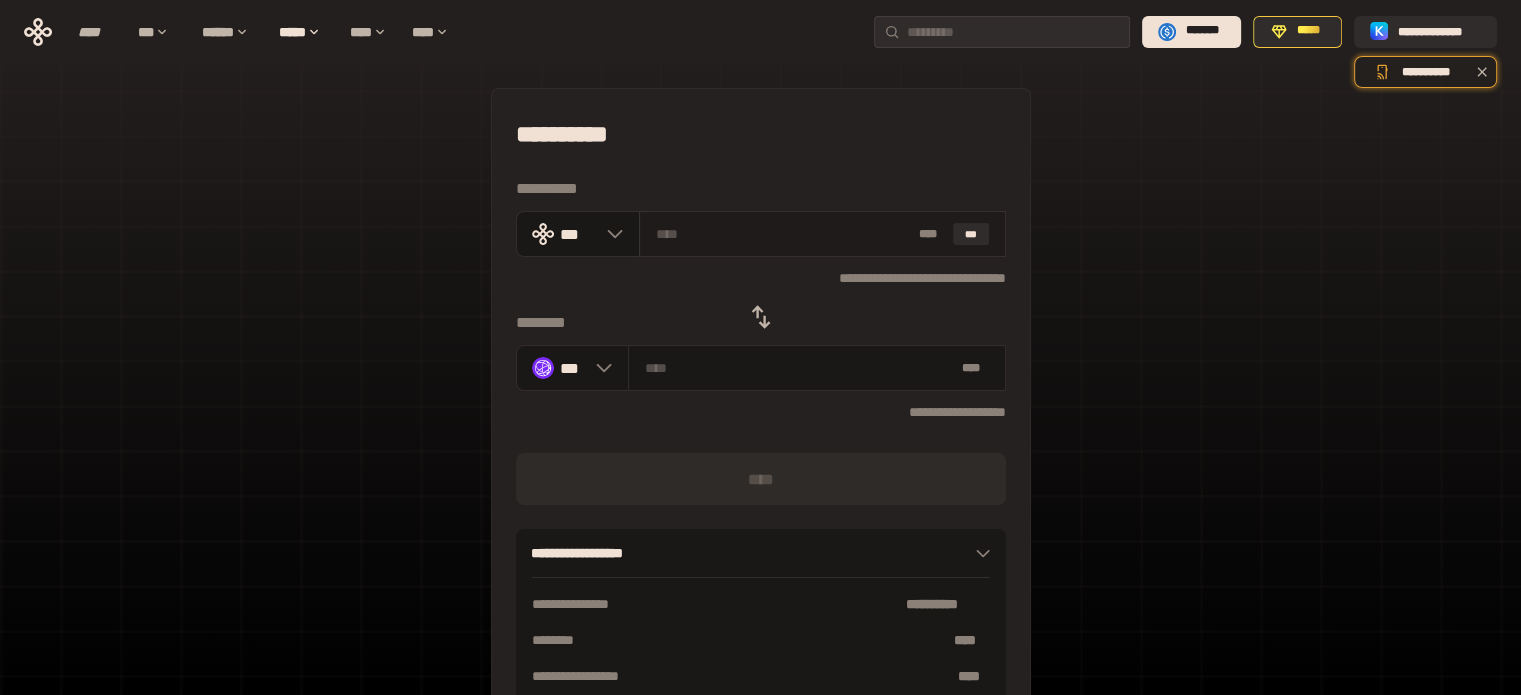 click on "* ** ***" at bounding box center [822, 234] 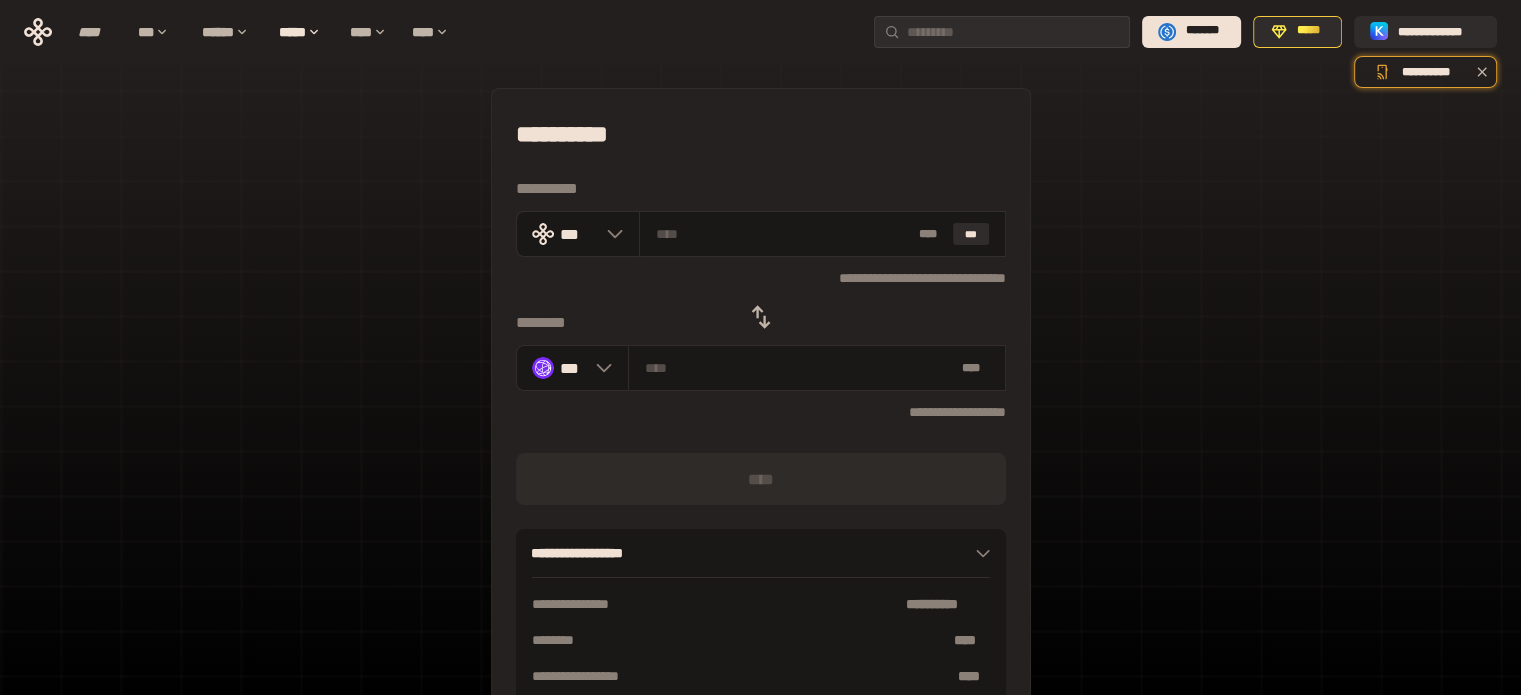 type on "*" 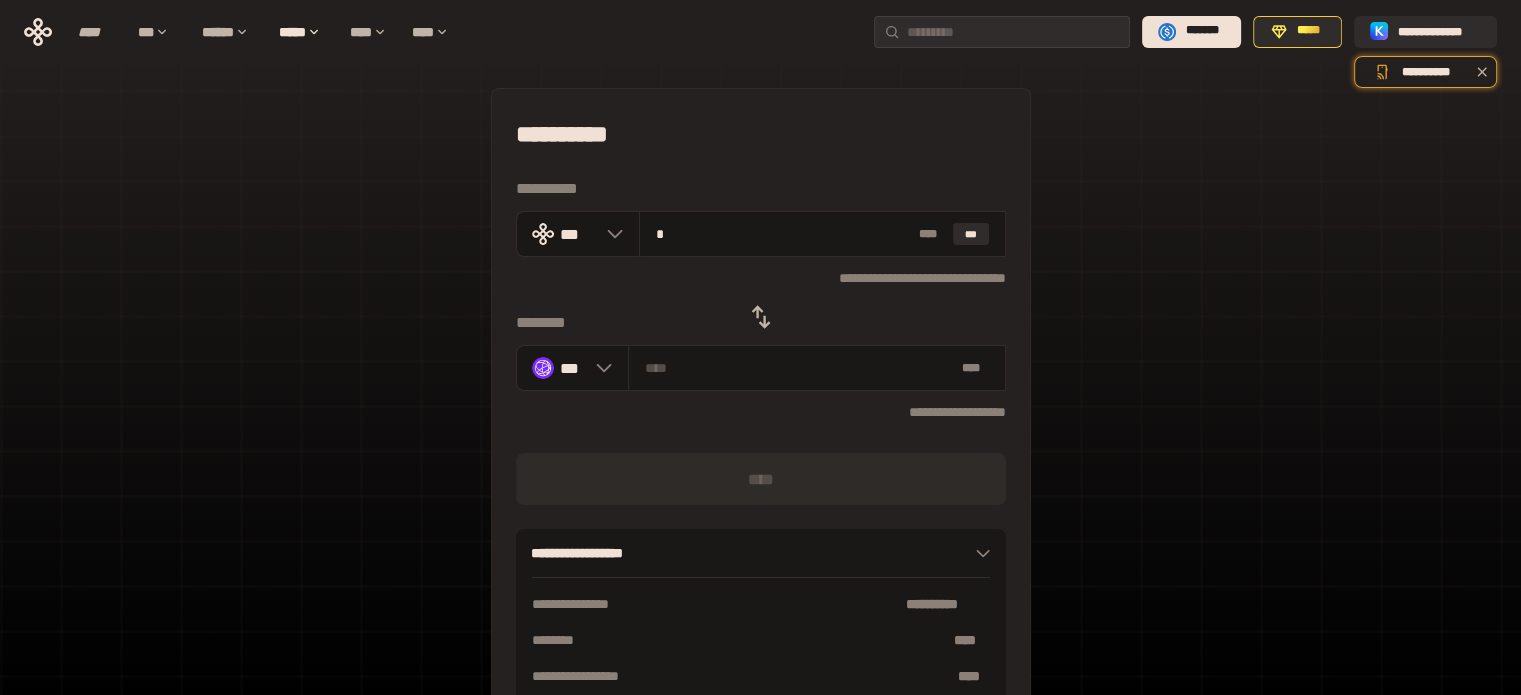 type on "********" 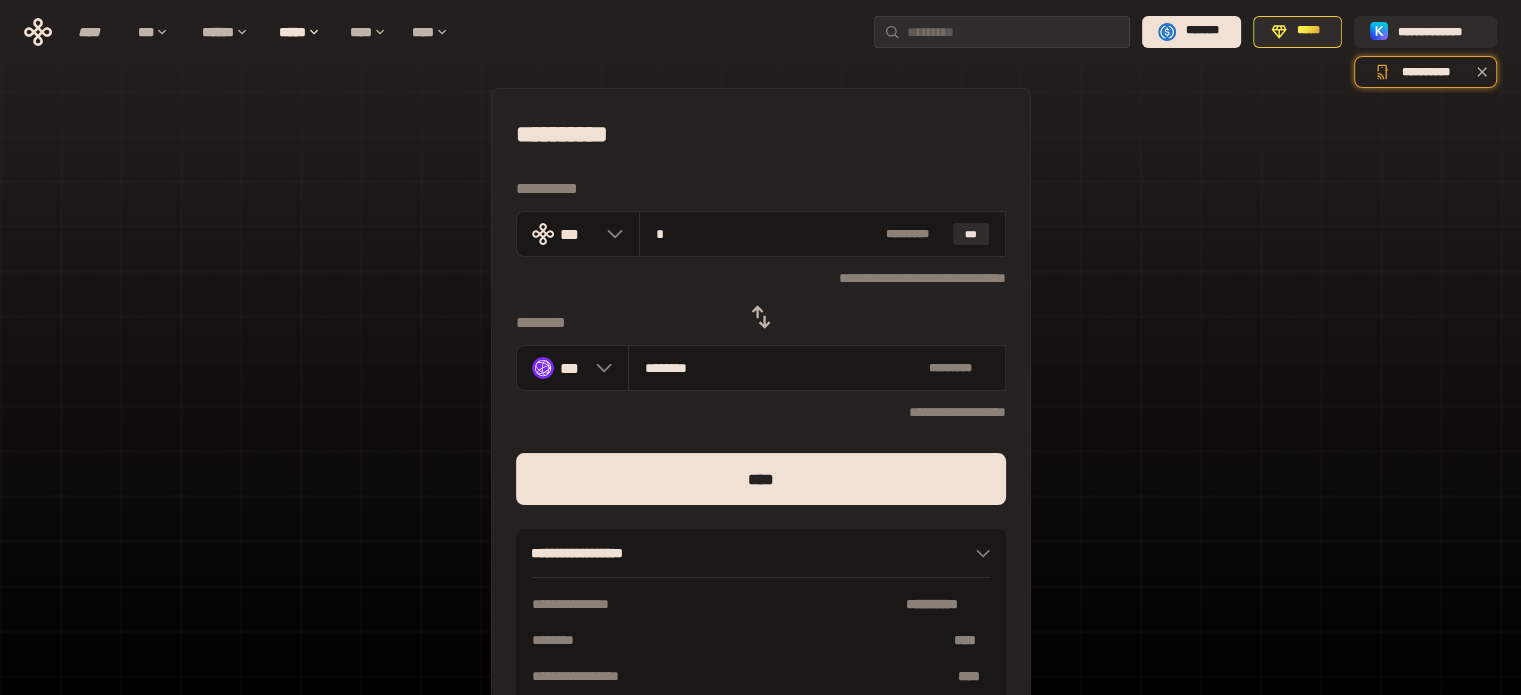 type on "**" 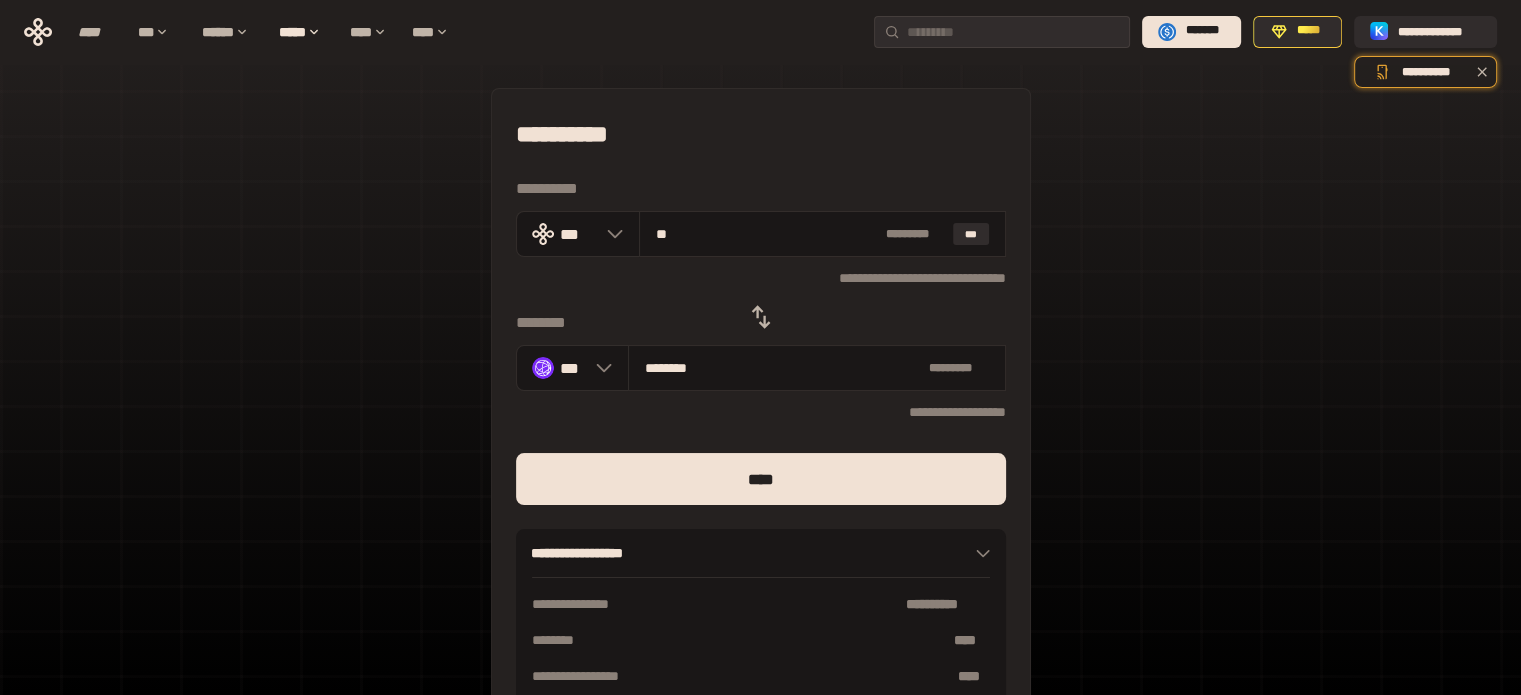 type on "********" 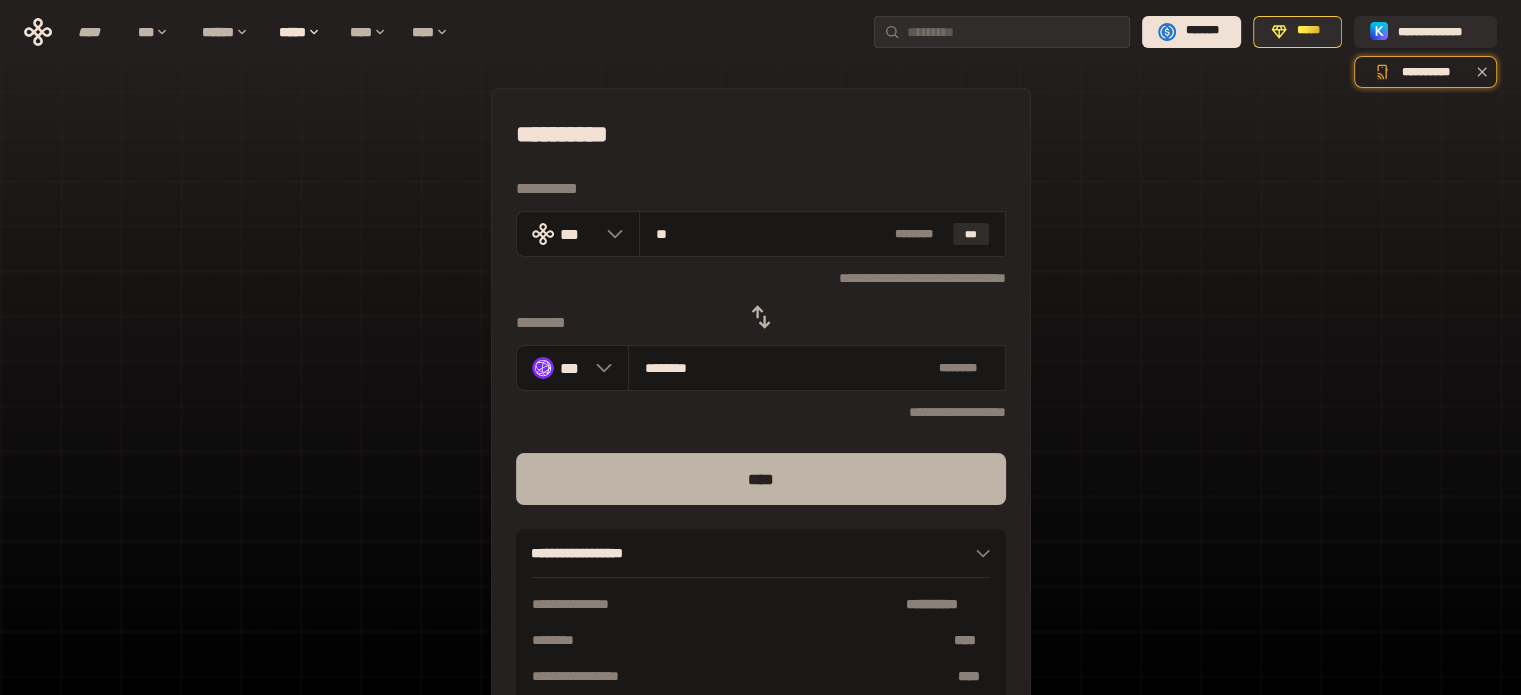 type on "**" 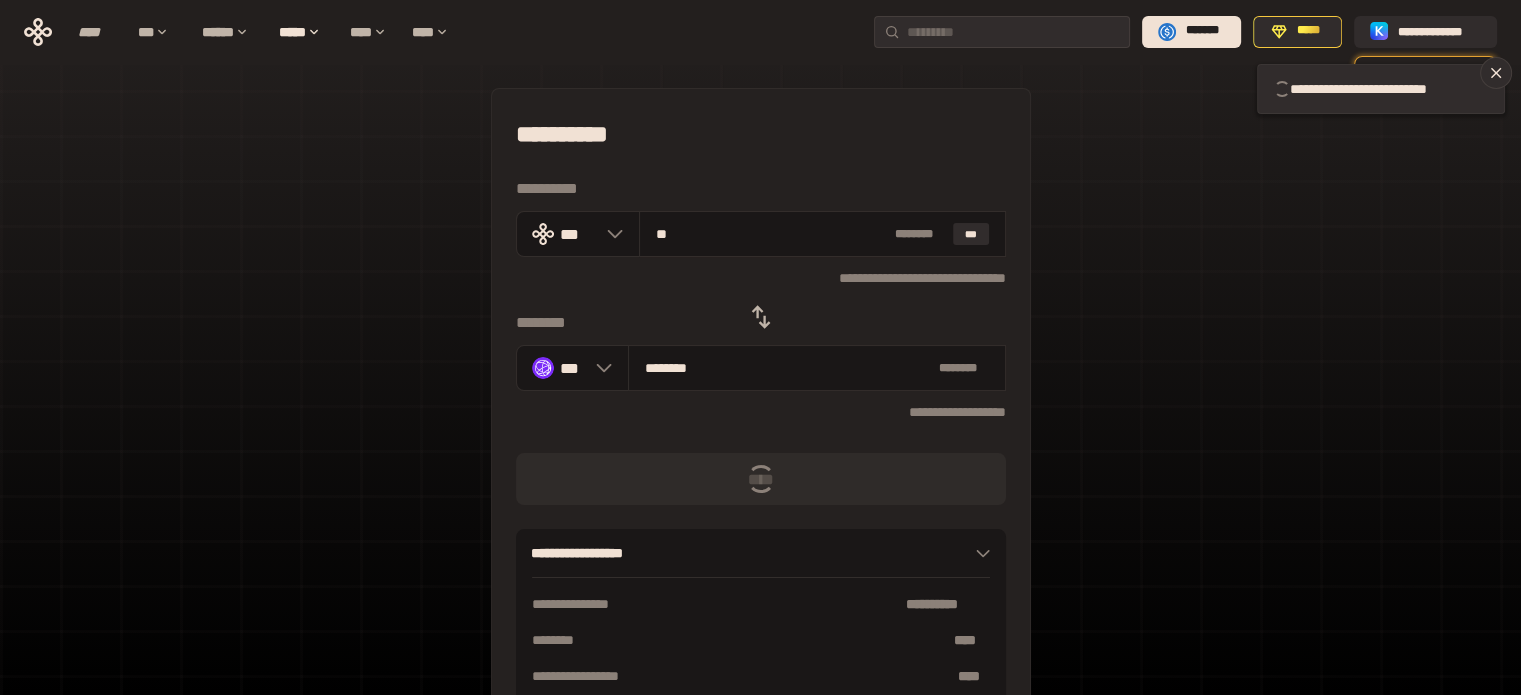 type 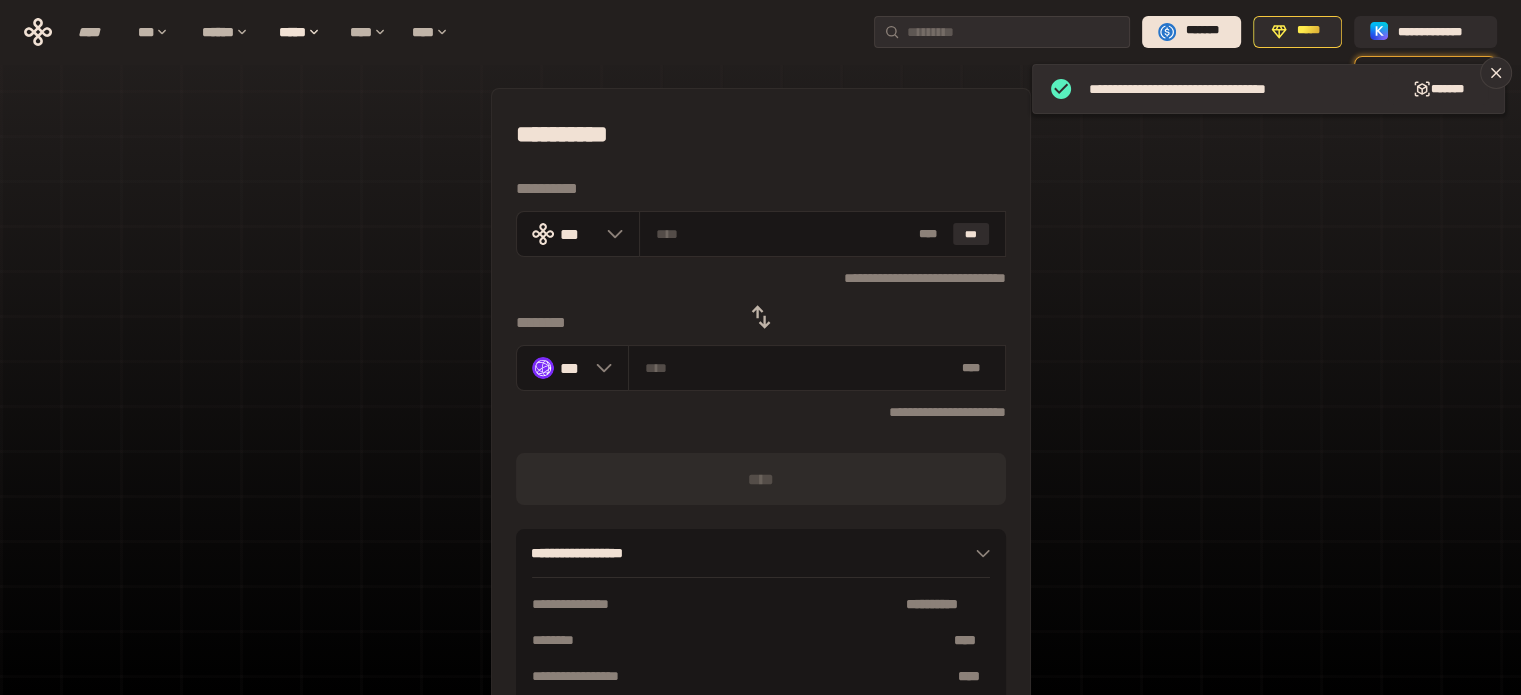 click 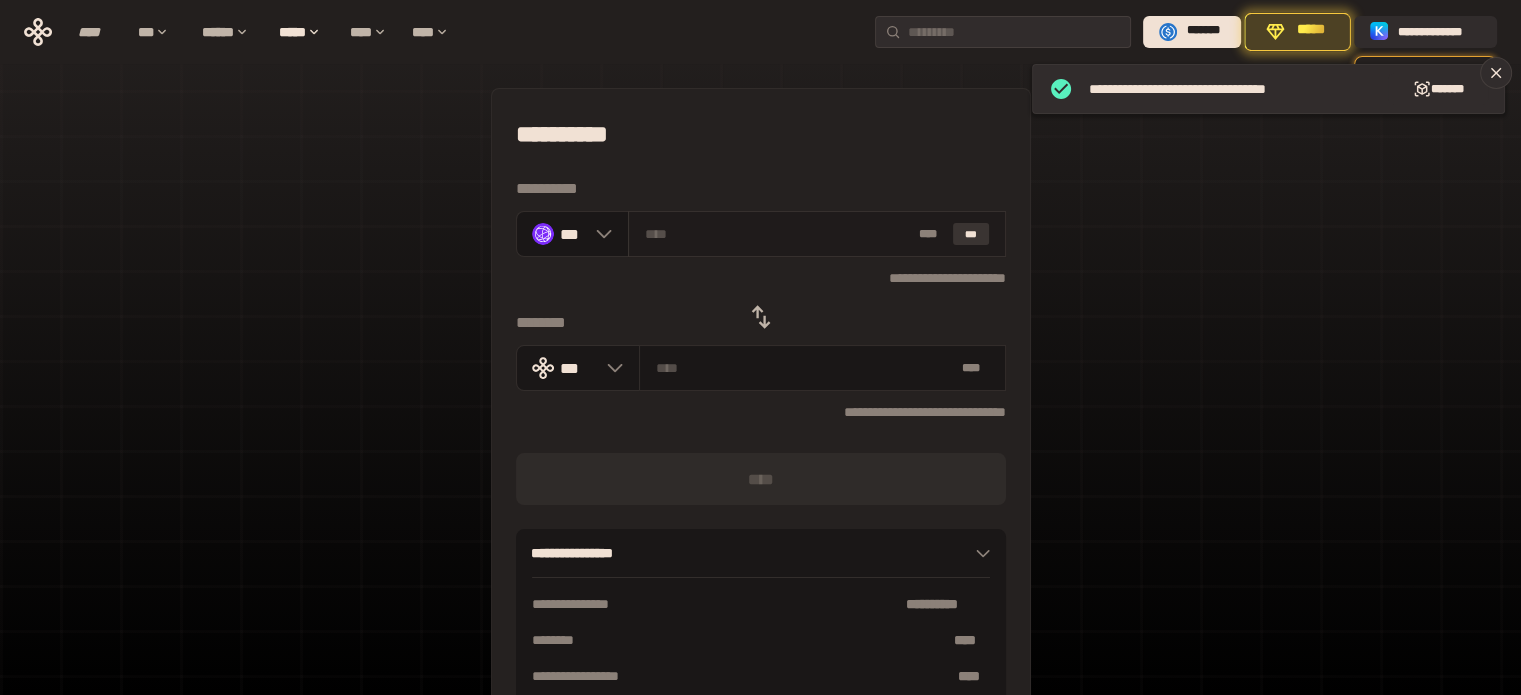 click on "***" at bounding box center (971, 234) 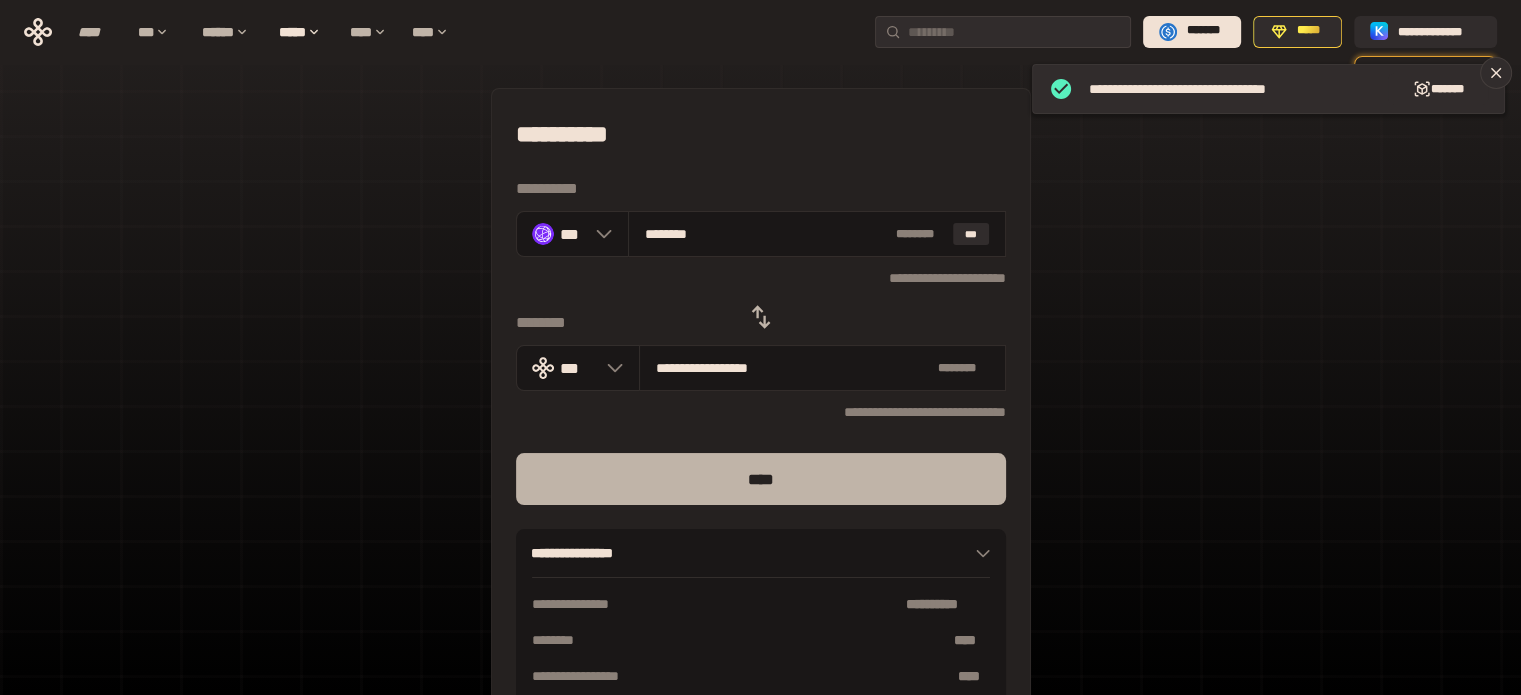click on "****" at bounding box center (761, 479) 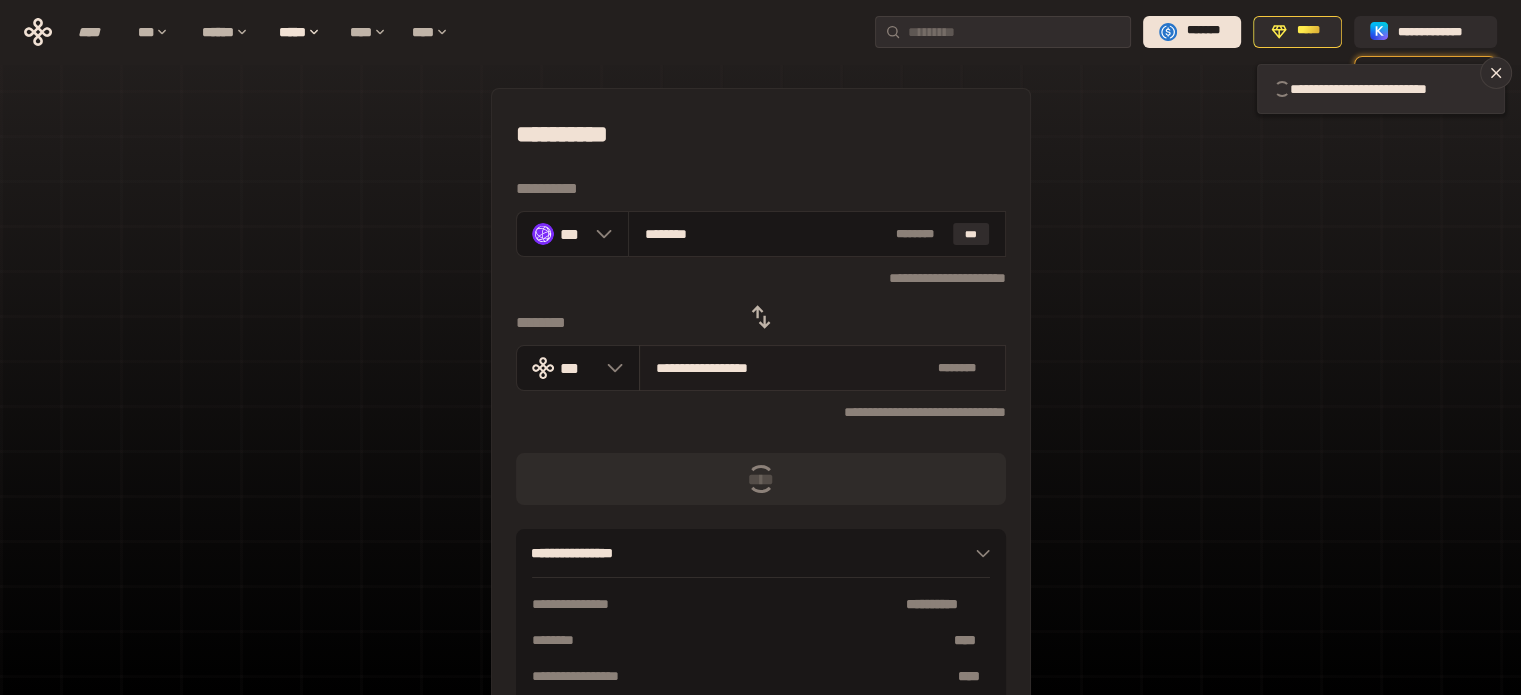 type 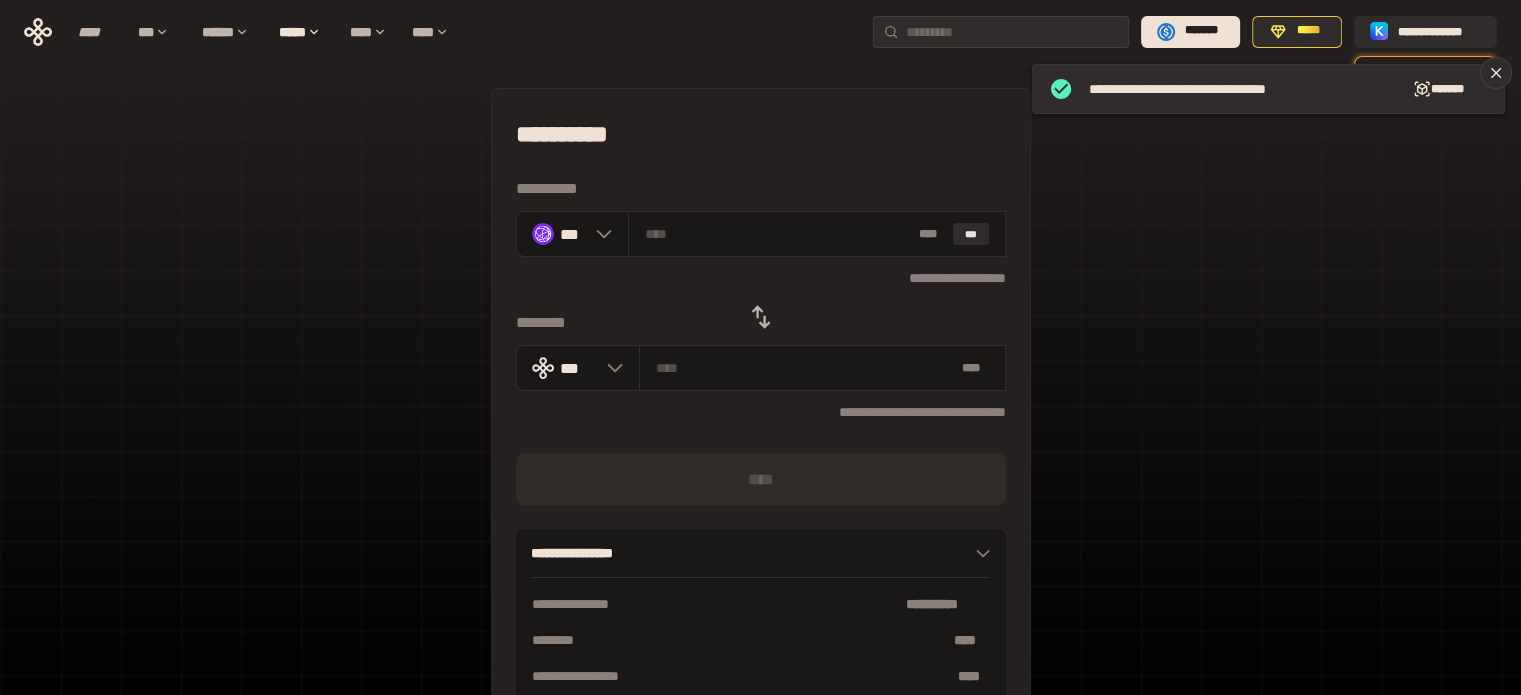 click 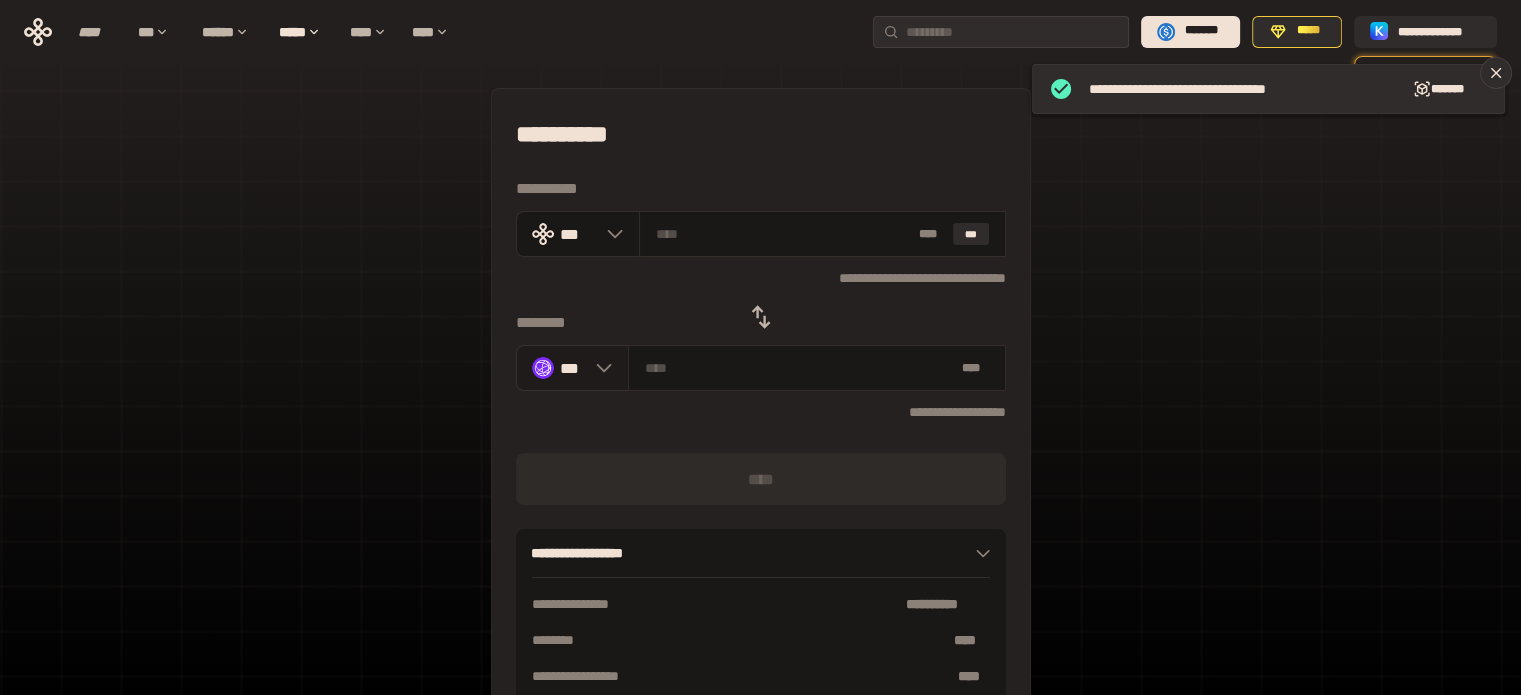 click 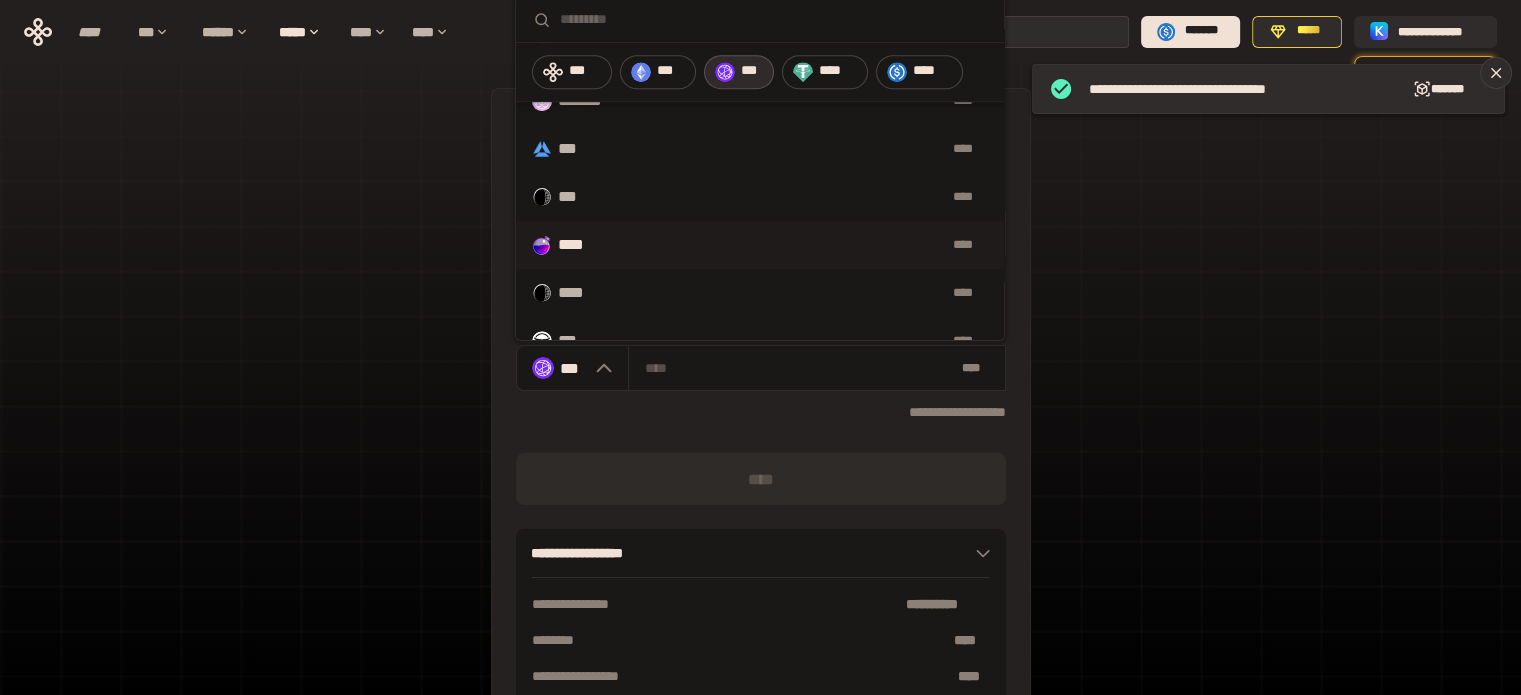 scroll, scrollTop: 1000, scrollLeft: 0, axis: vertical 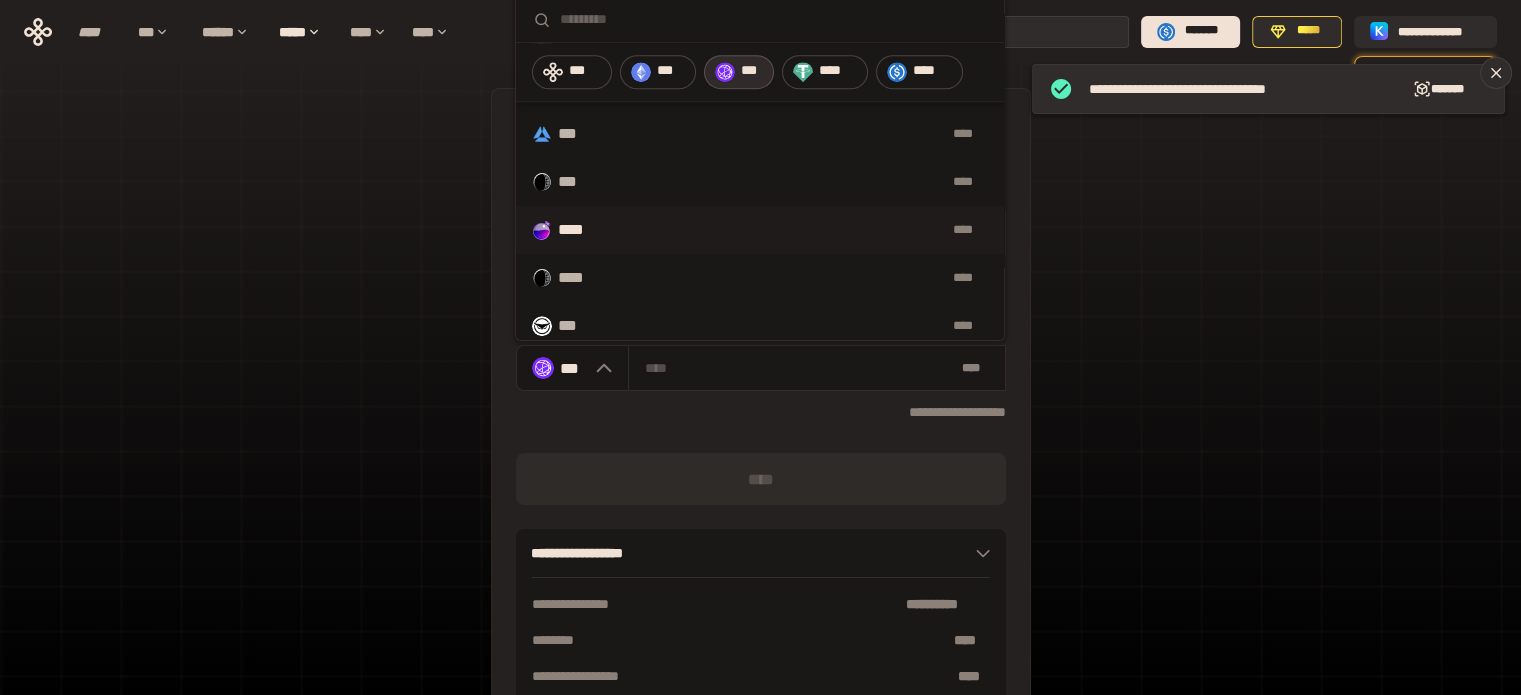 click on "****" at bounding box center (582, 230) 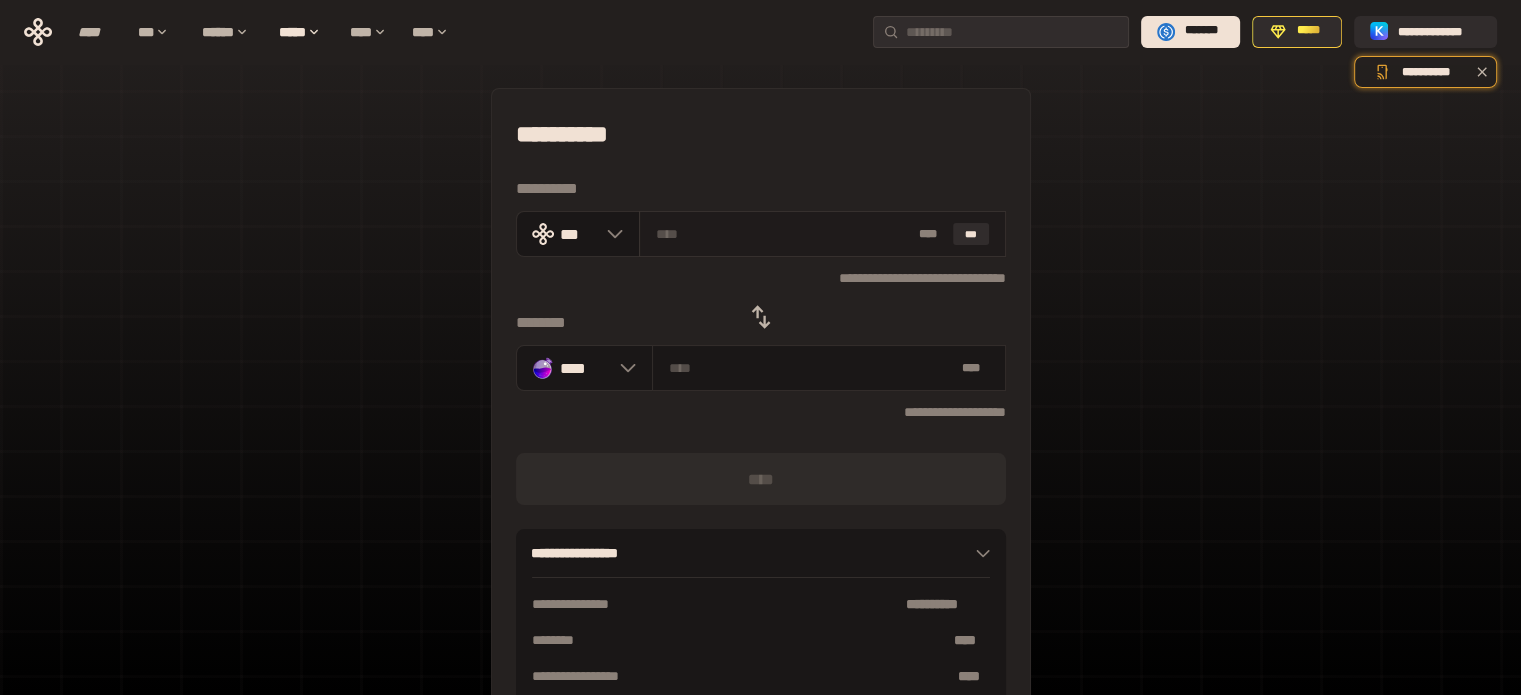 drag, startPoint x: 661, startPoint y: 231, endPoint x: 678, endPoint y: 228, distance: 17.262676 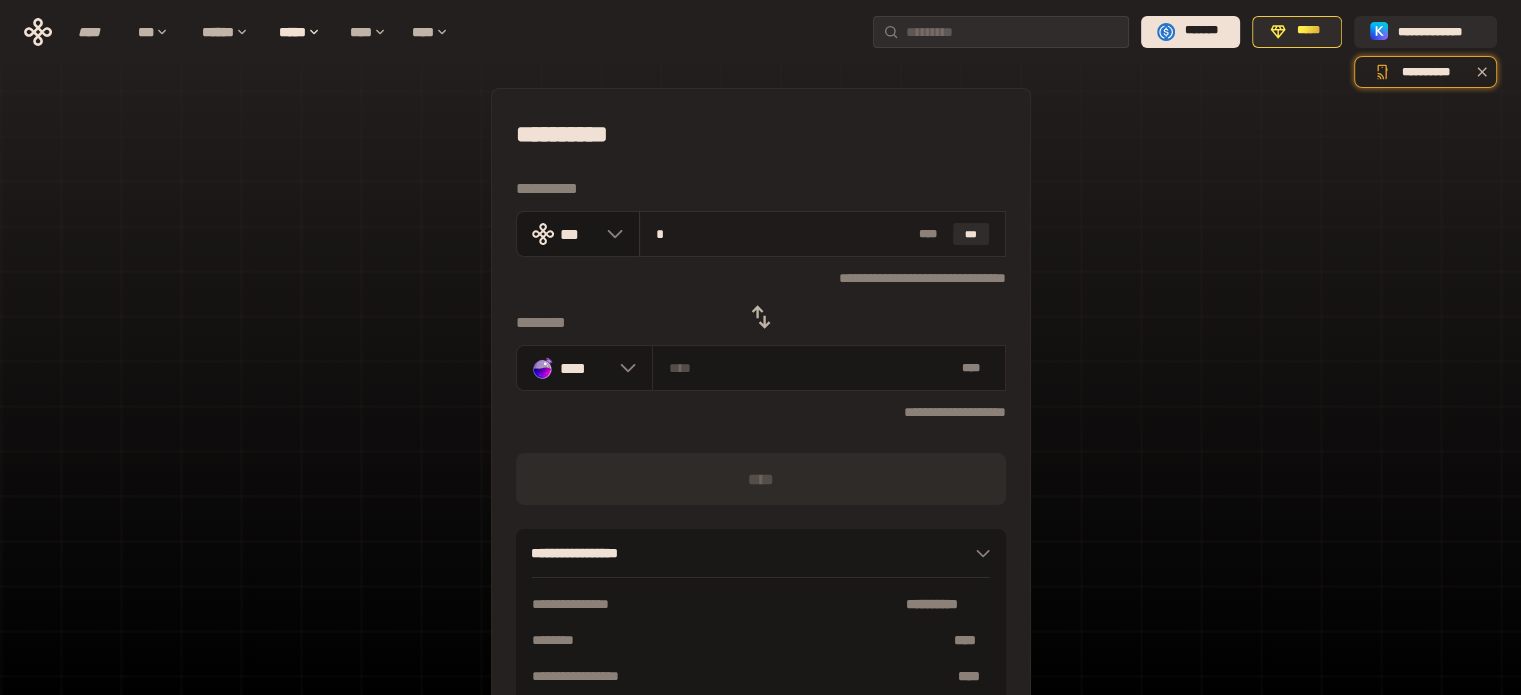 type on "********" 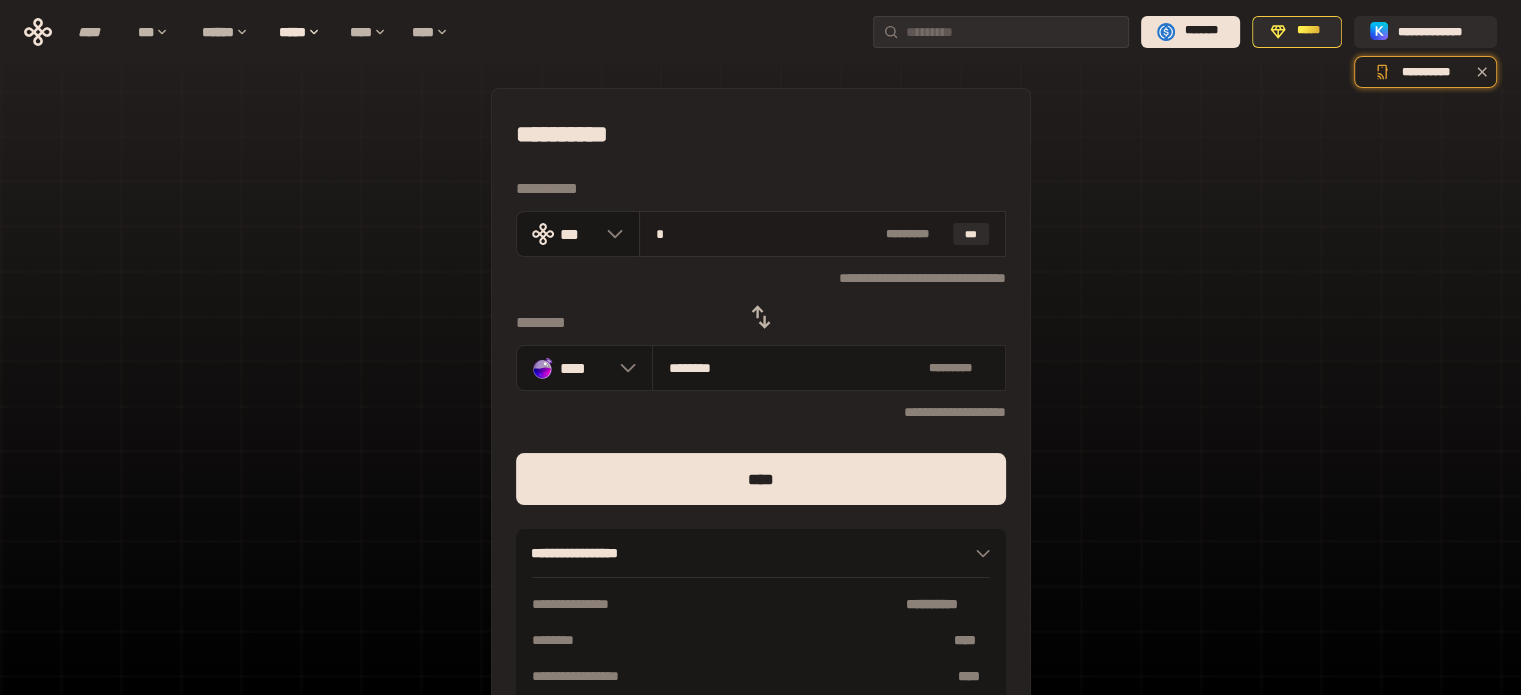 type on "**" 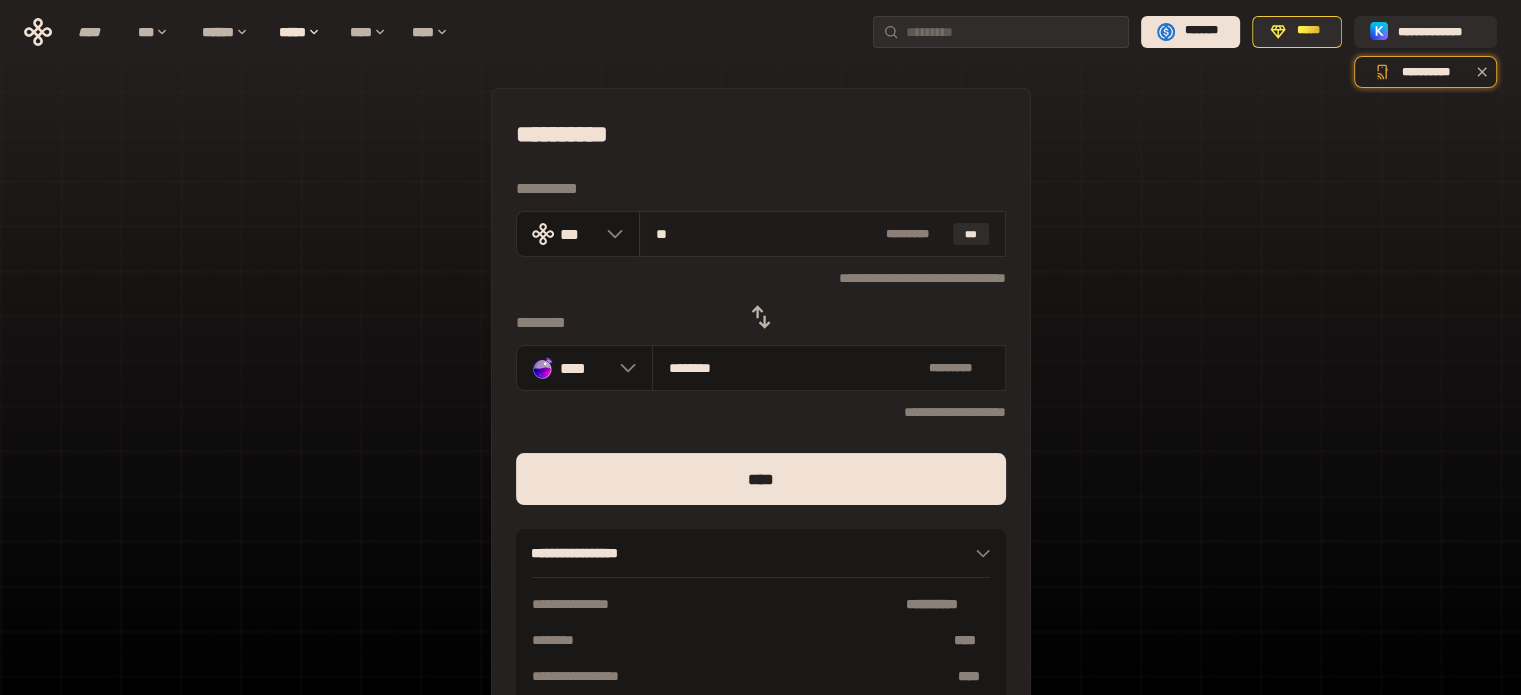 type on "*********" 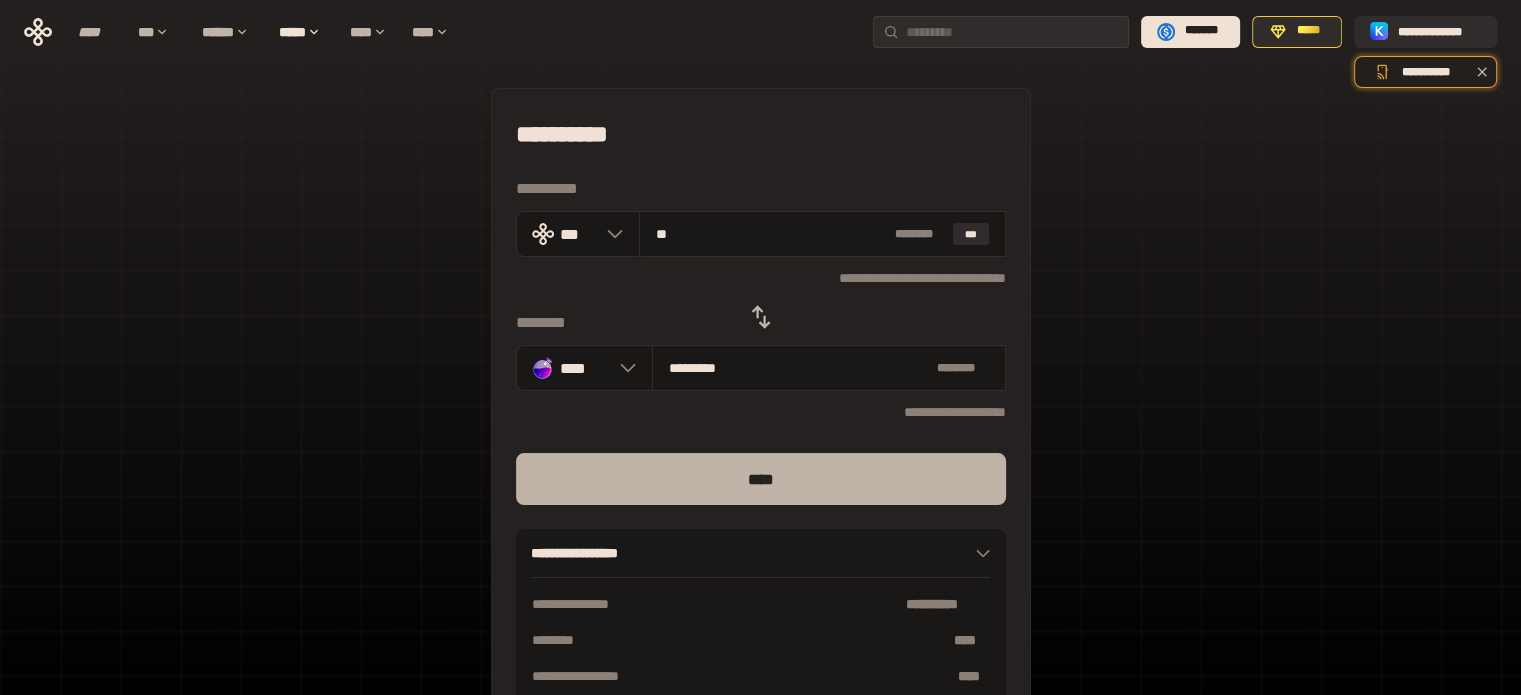 type on "**" 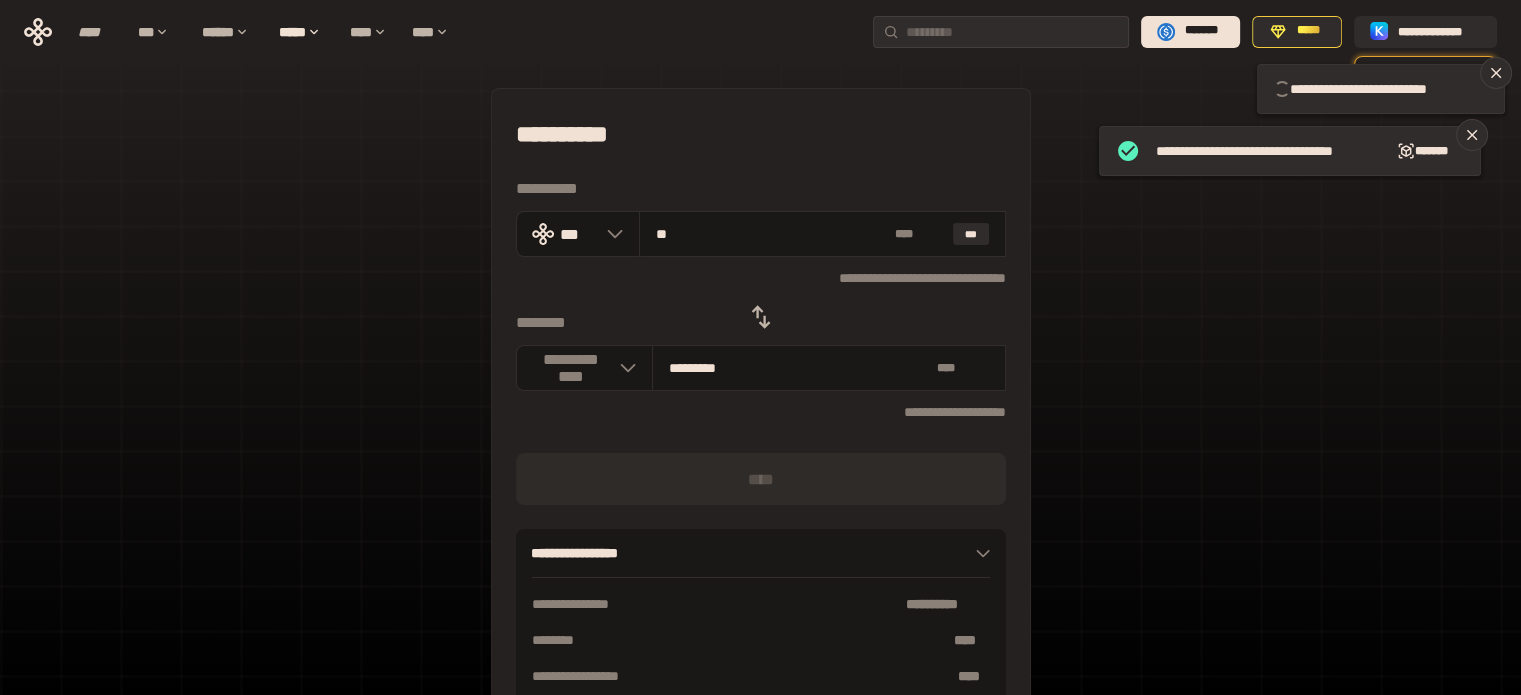 type 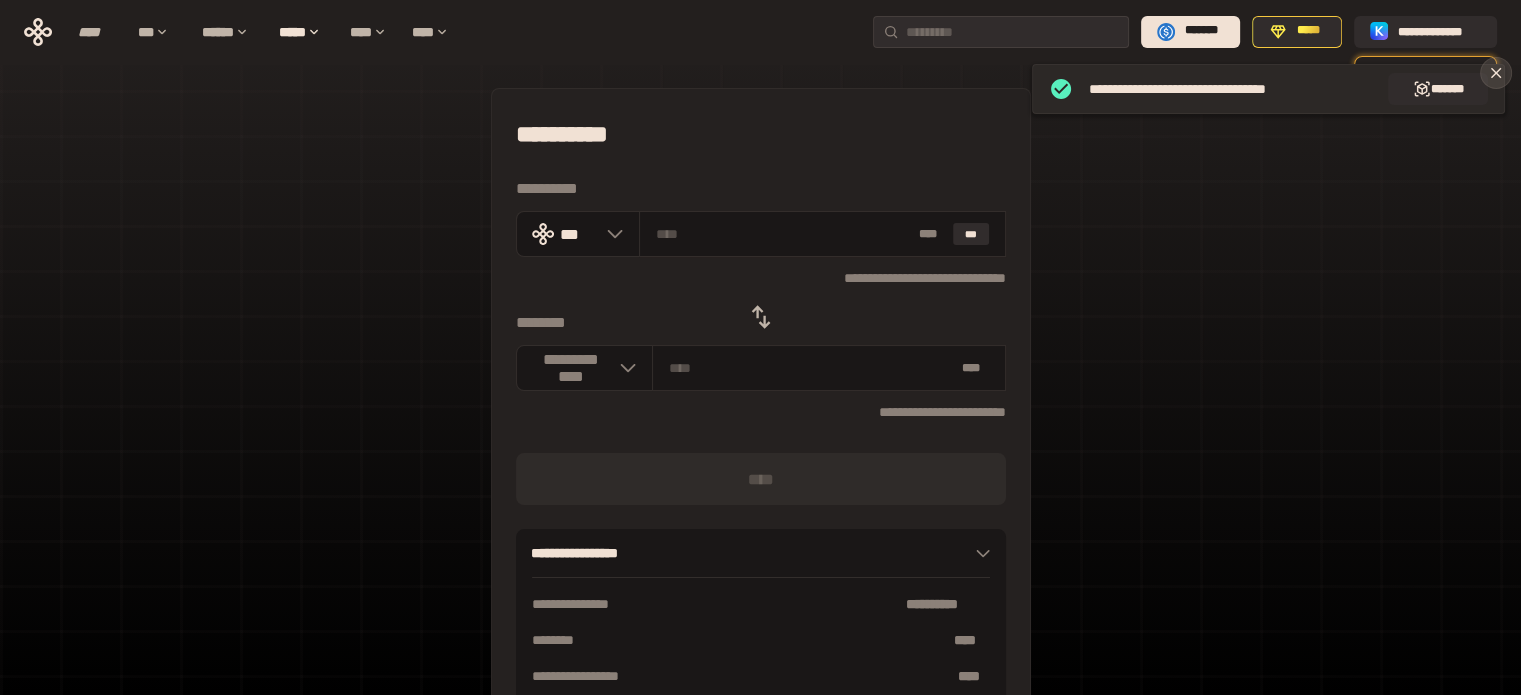 click 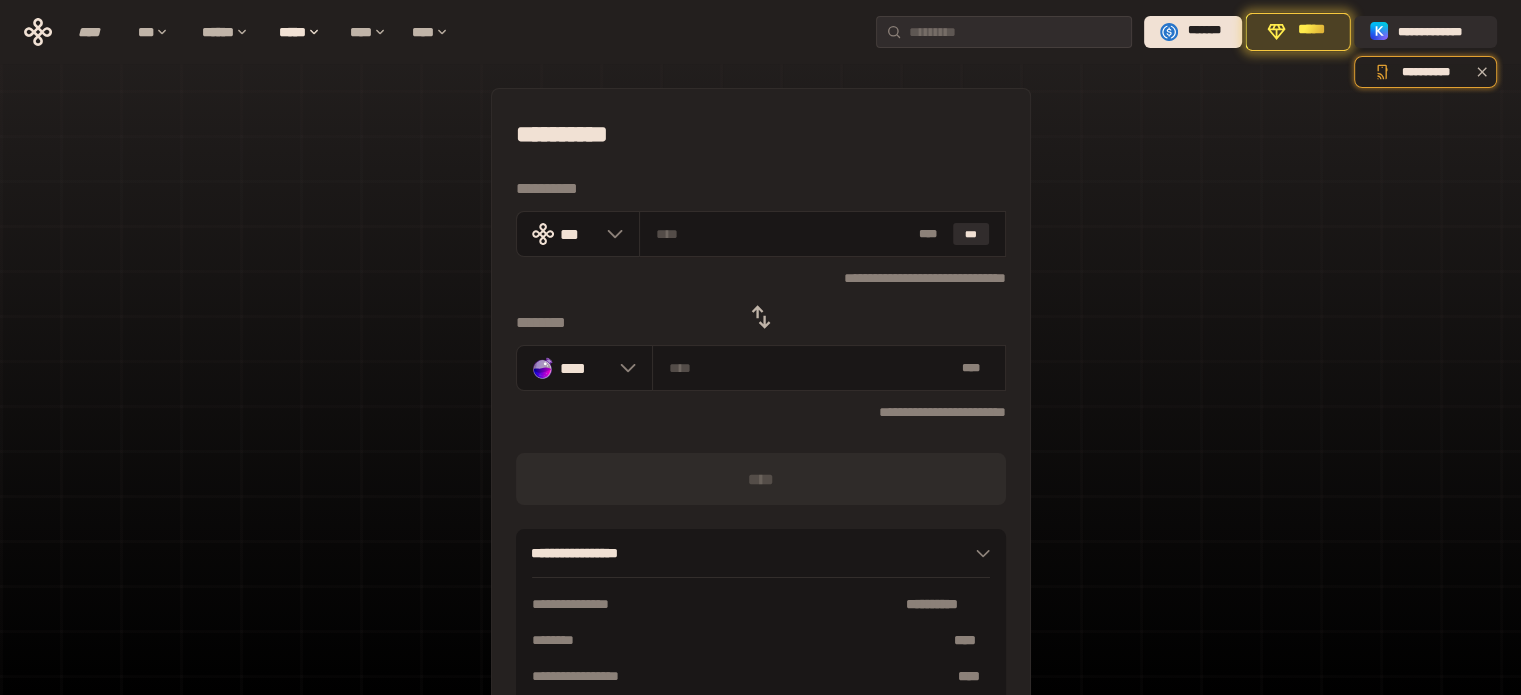 click 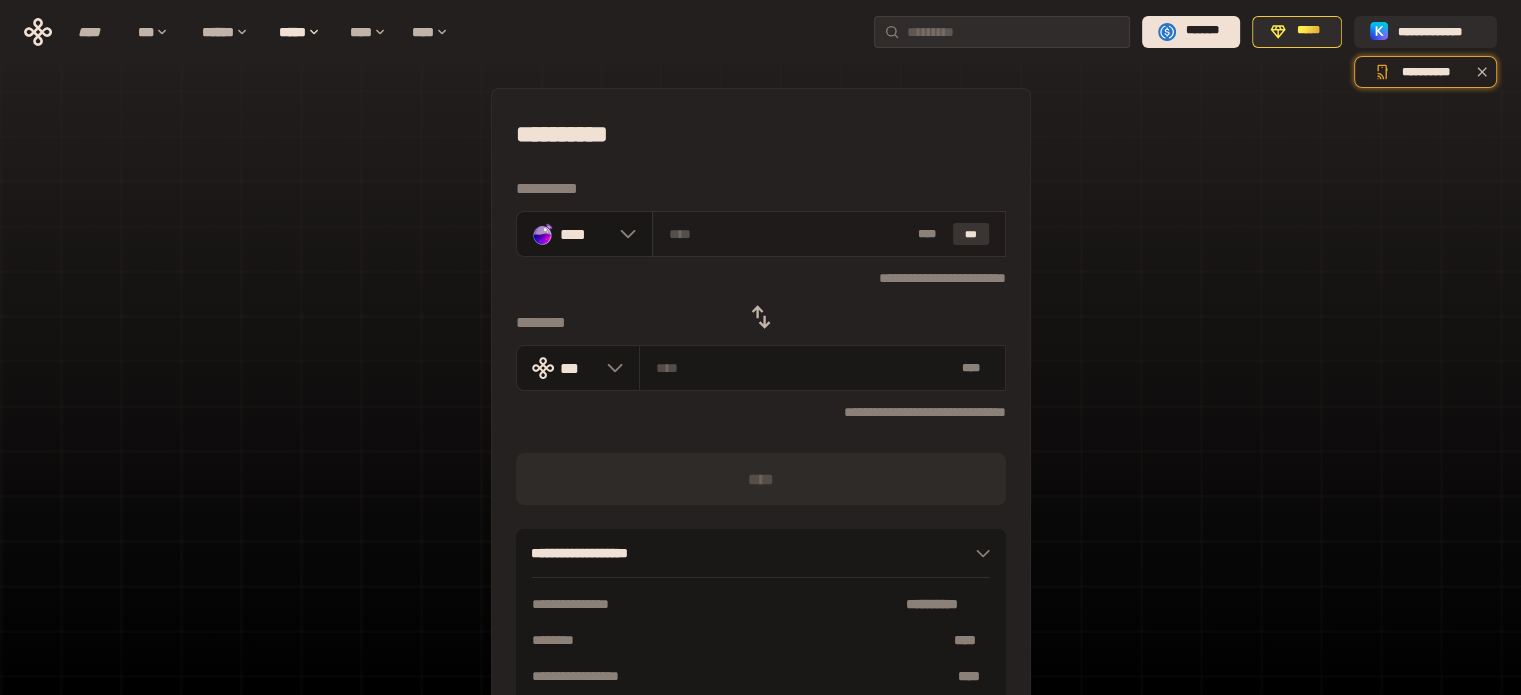 click on "***" at bounding box center (971, 234) 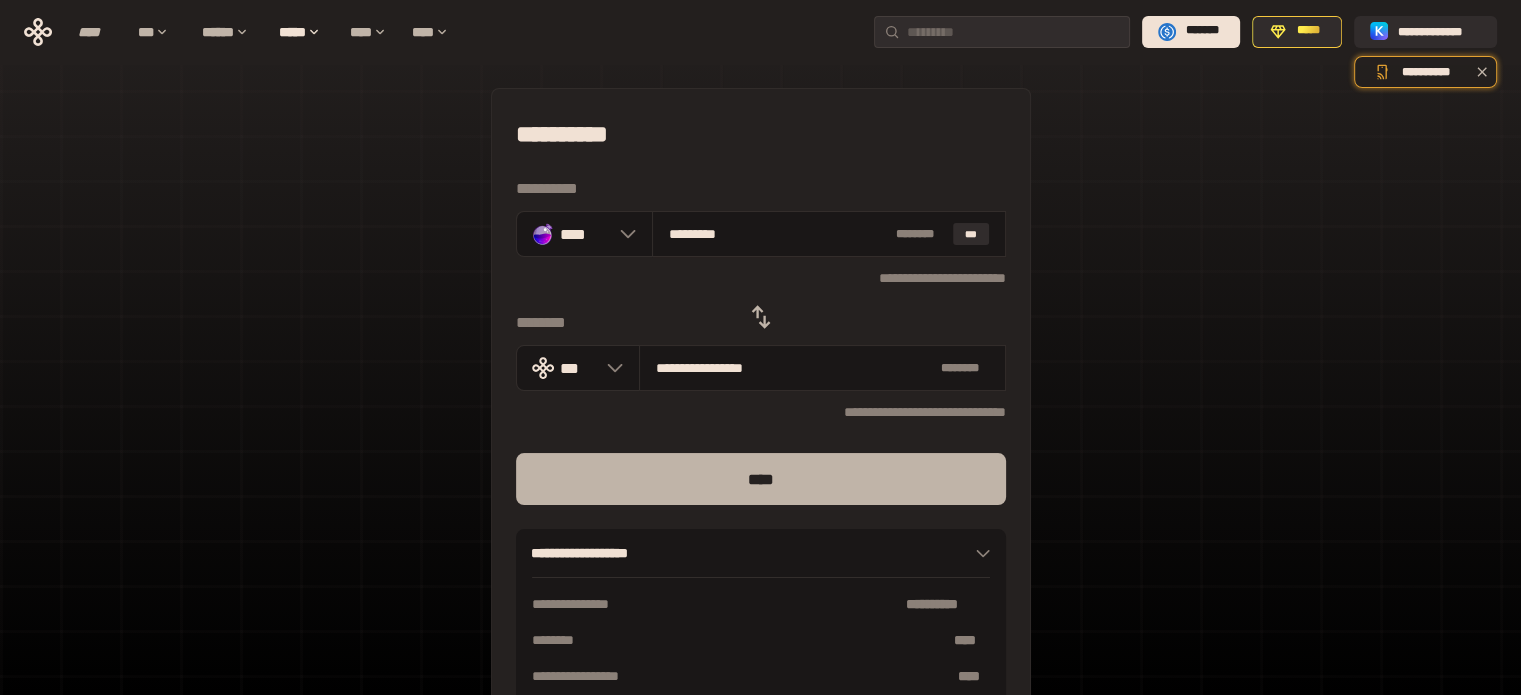 click on "****" at bounding box center (761, 479) 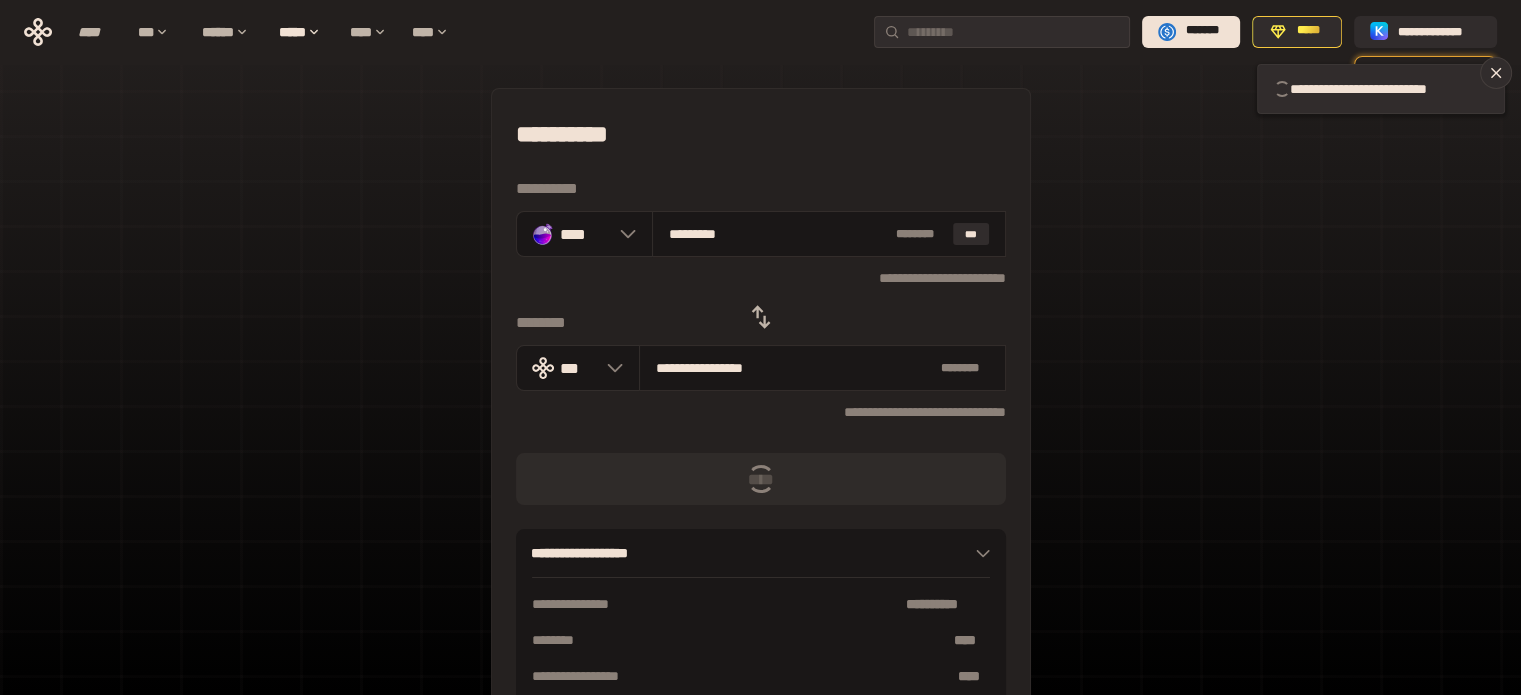 type 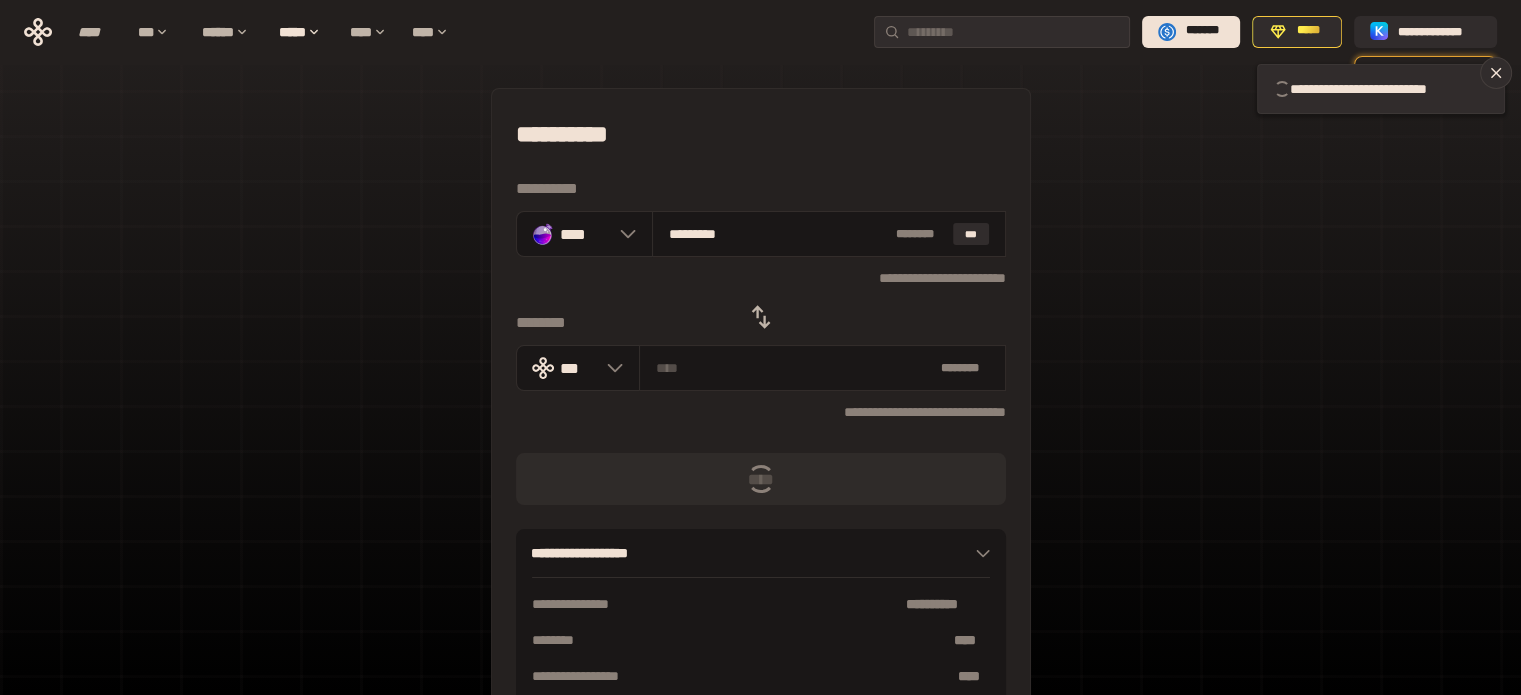 type 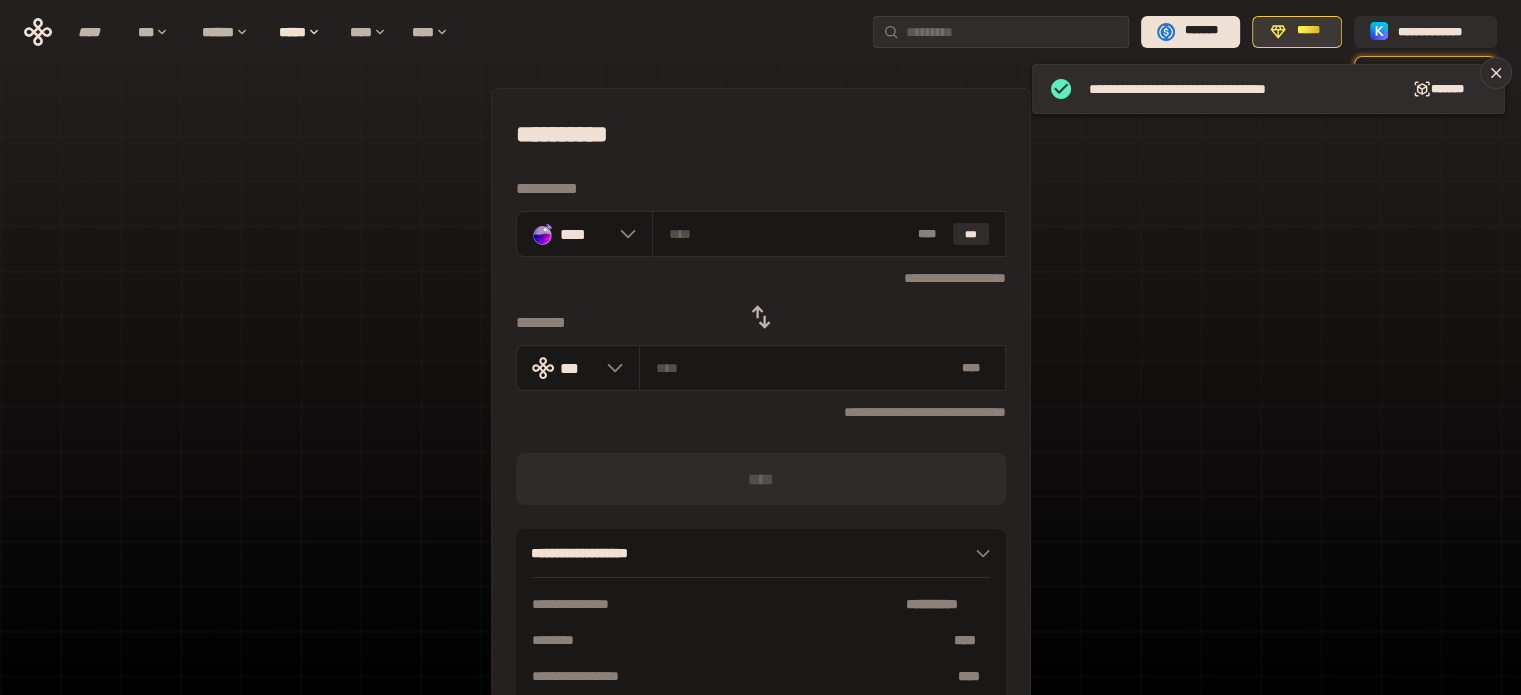 click on "*****" at bounding box center [1297, 32] 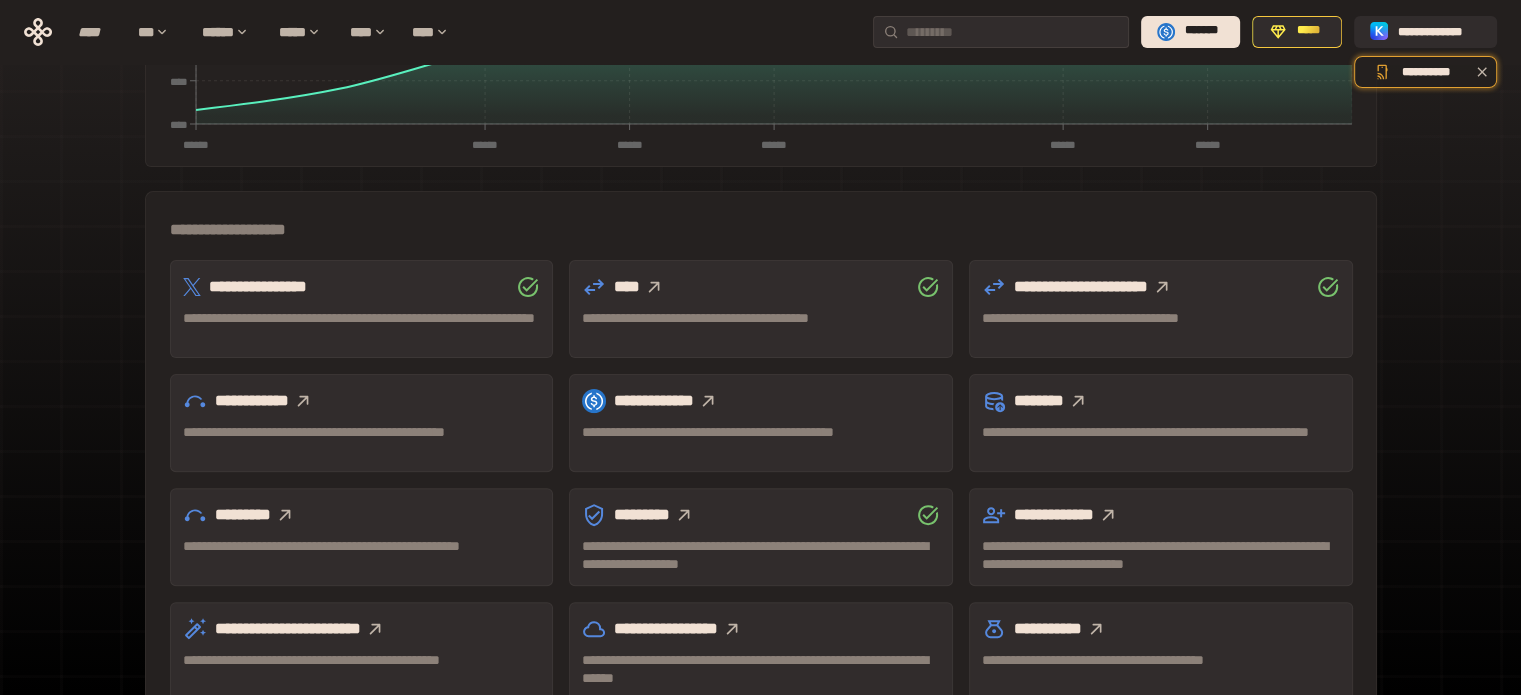 scroll, scrollTop: 589, scrollLeft: 0, axis: vertical 